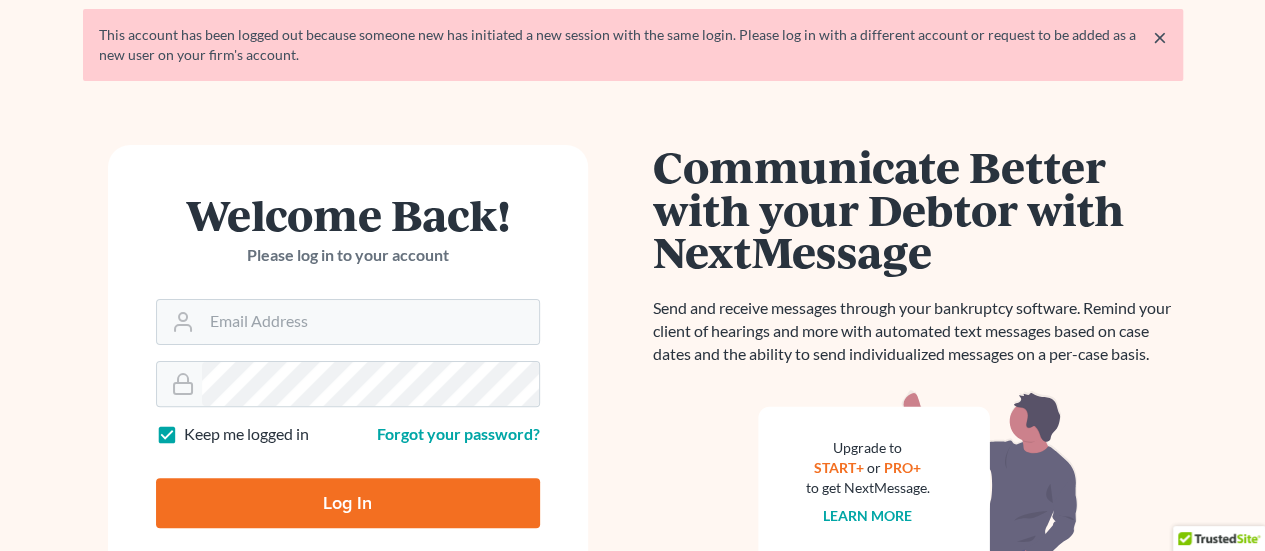 scroll, scrollTop: 200, scrollLeft: 0, axis: vertical 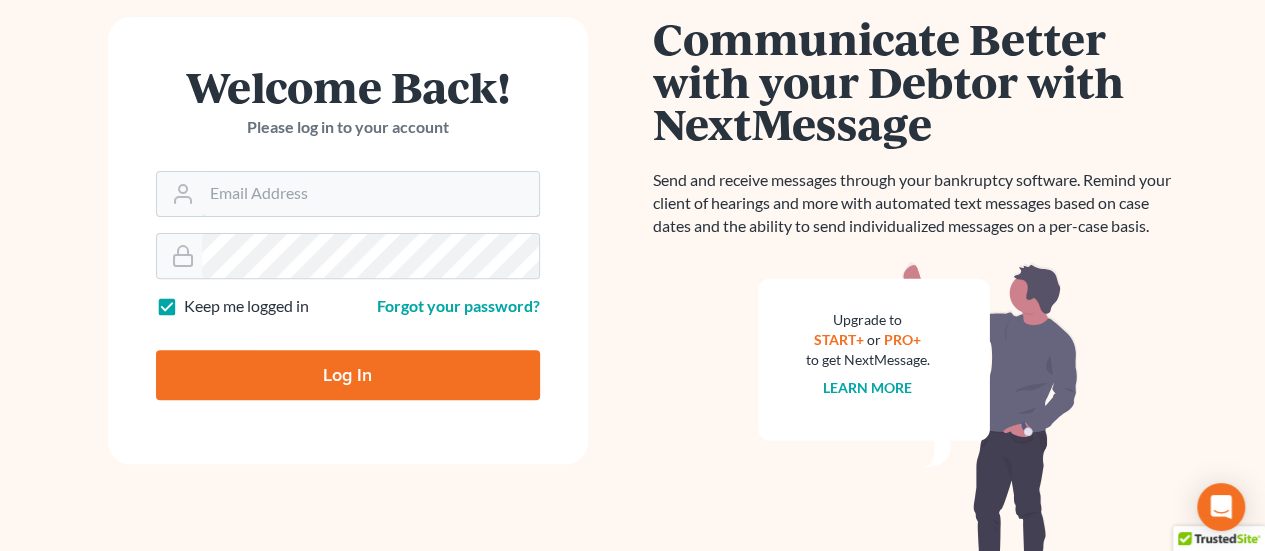type on "[USERNAME]@[example.com]" 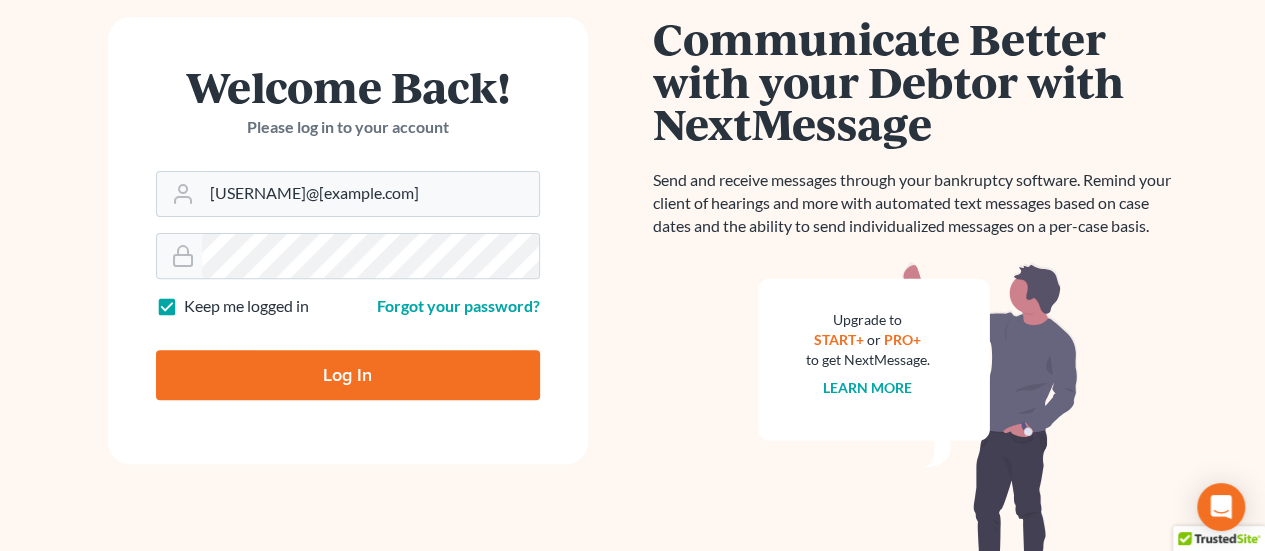 click on "Log In" at bounding box center [348, 375] 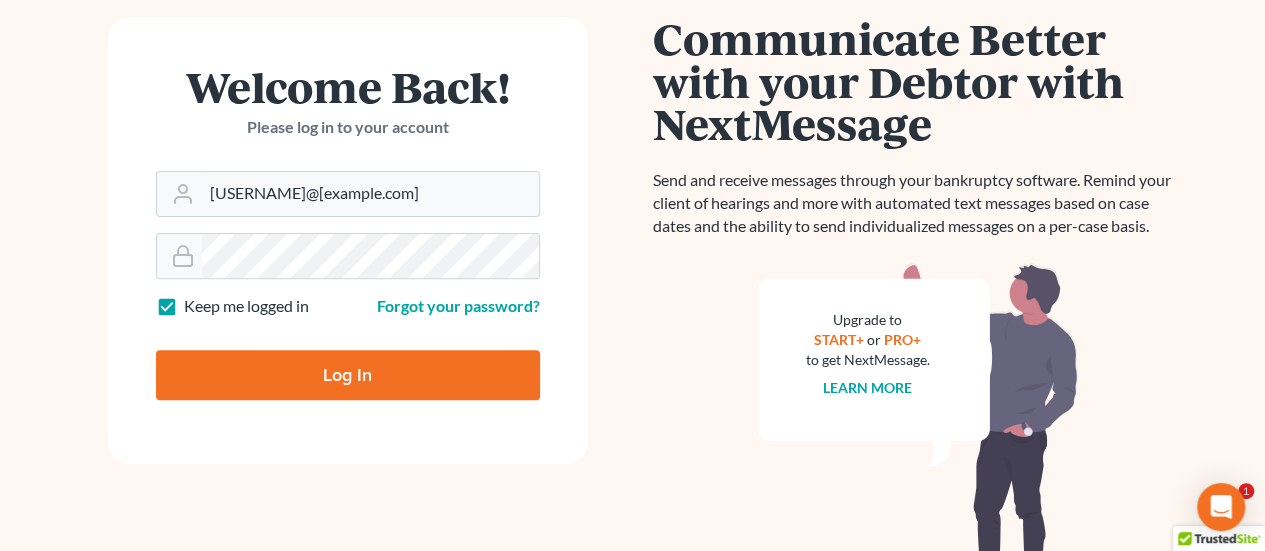 type on "Thinking..." 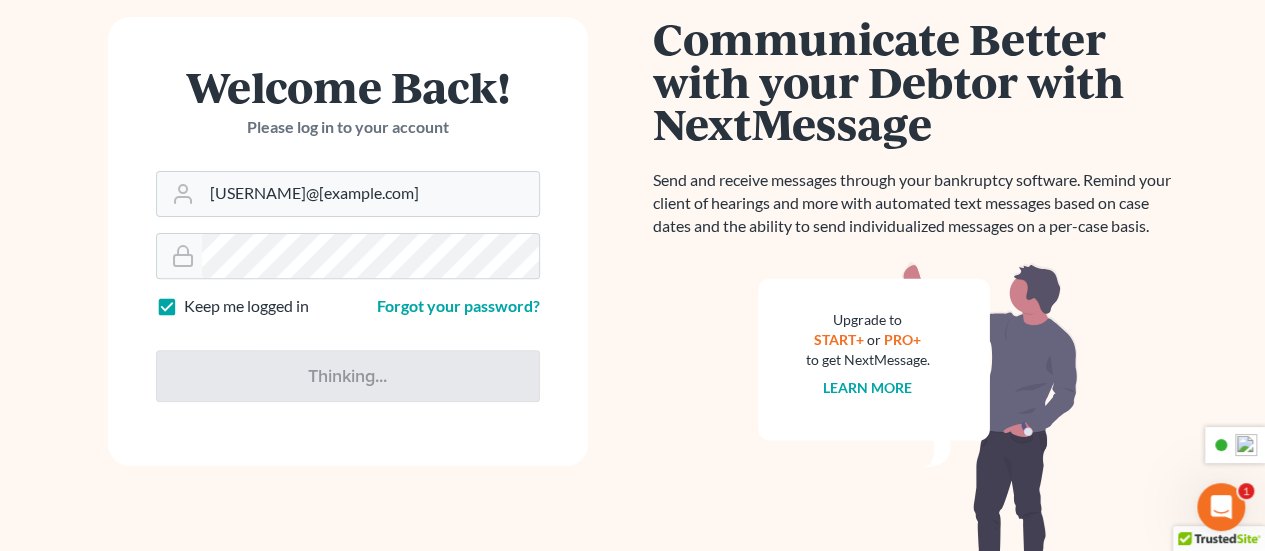 scroll, scrollTop: 0, scrollLeft: 0, axis: both 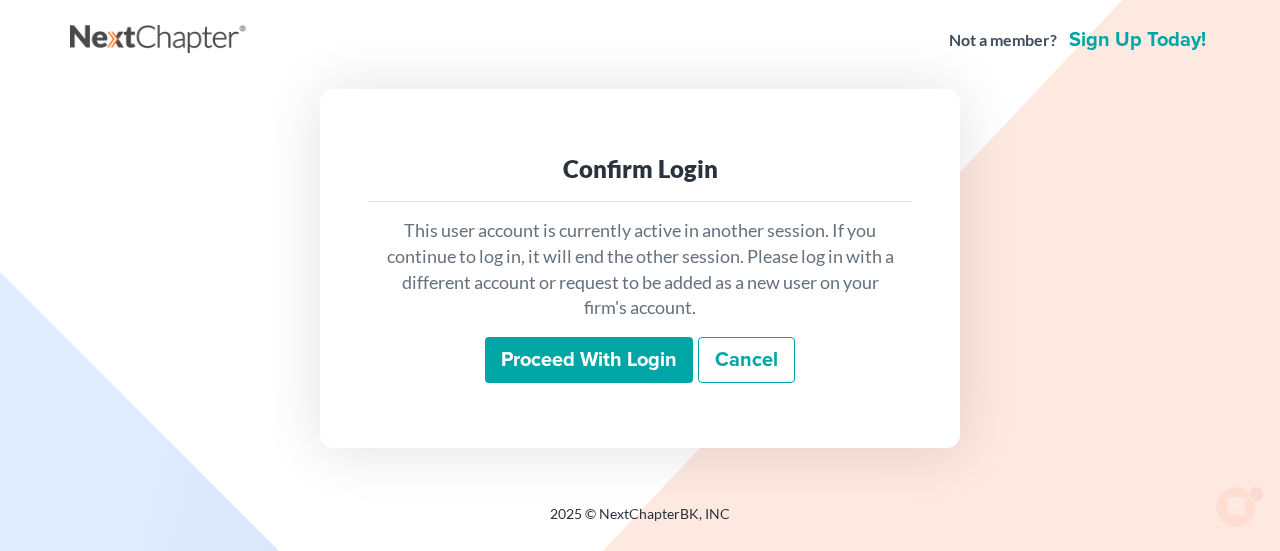 click on "Proceed with login" at bounding box center (589, 360) 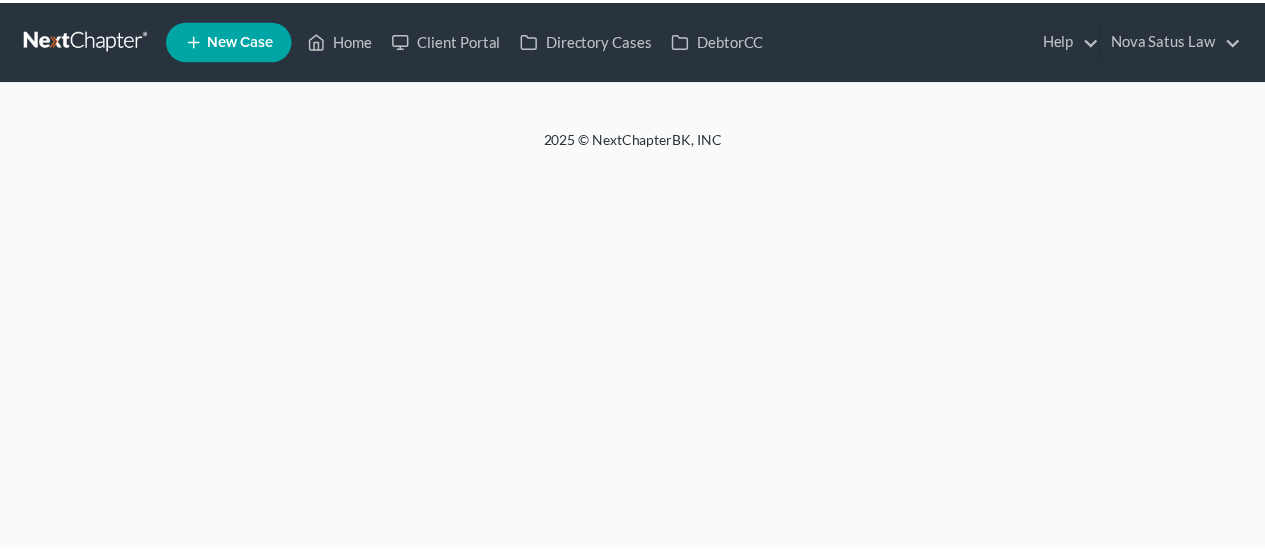 scroll, scrollTop: 0, scrollLeft: 0, axis: both 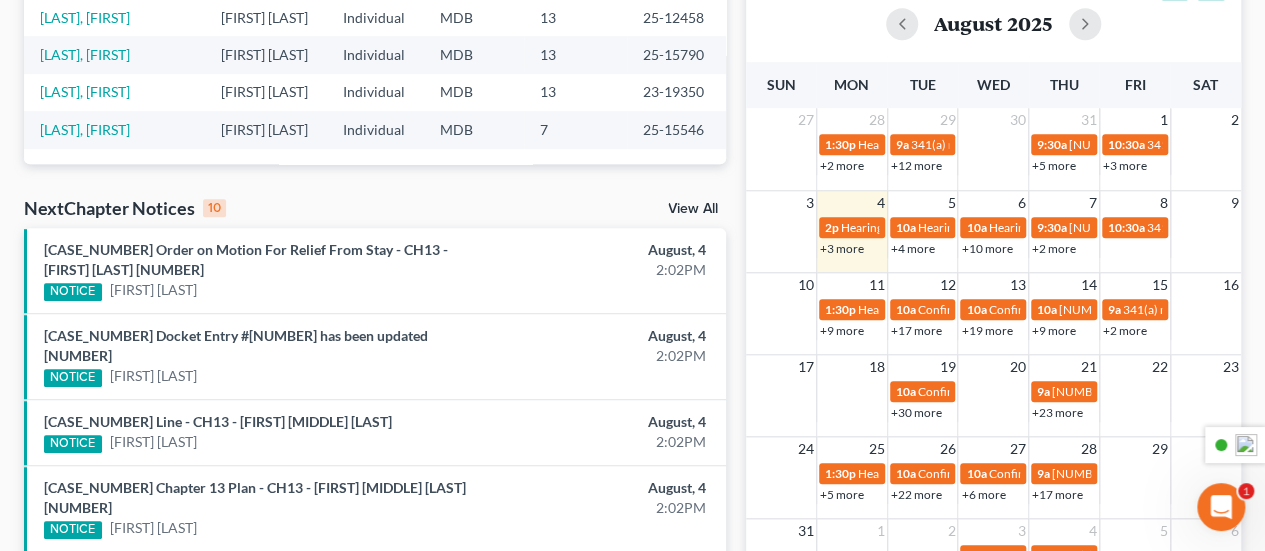 click on "View All" at bounding box center [693, 209] 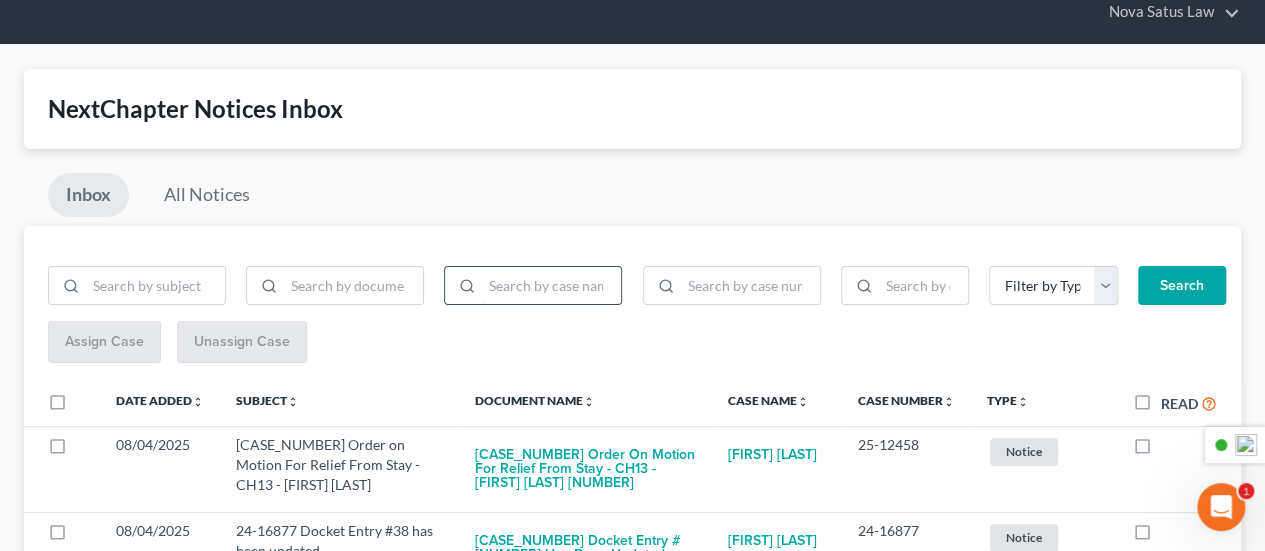 scroll, scrollTop: 0, scrollLeft: 0, axis: both 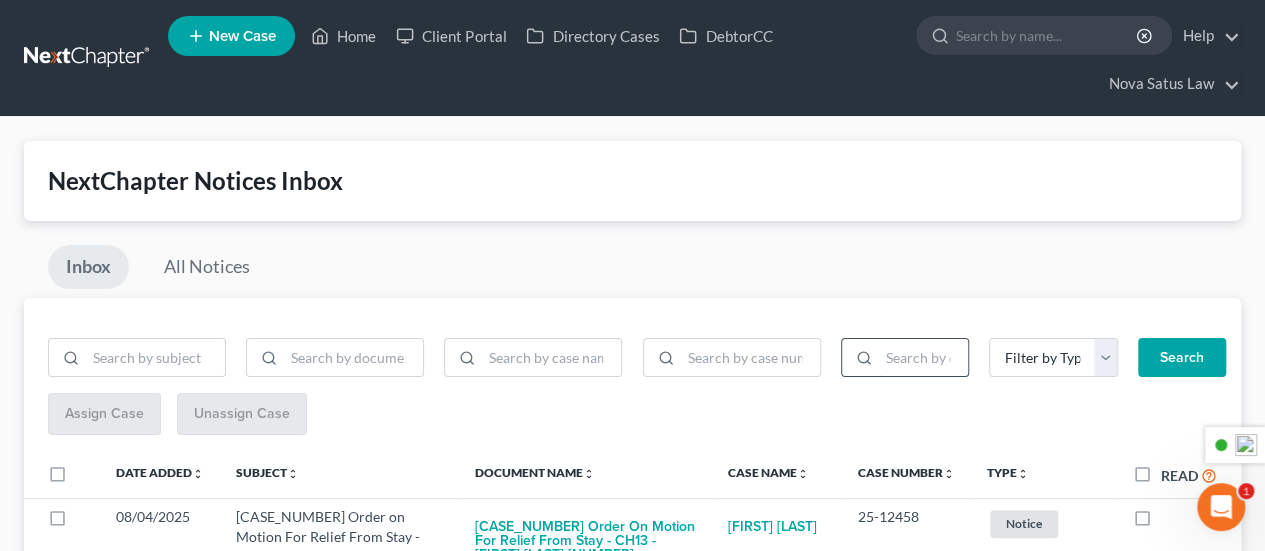 click at bounding box center [924, 358] 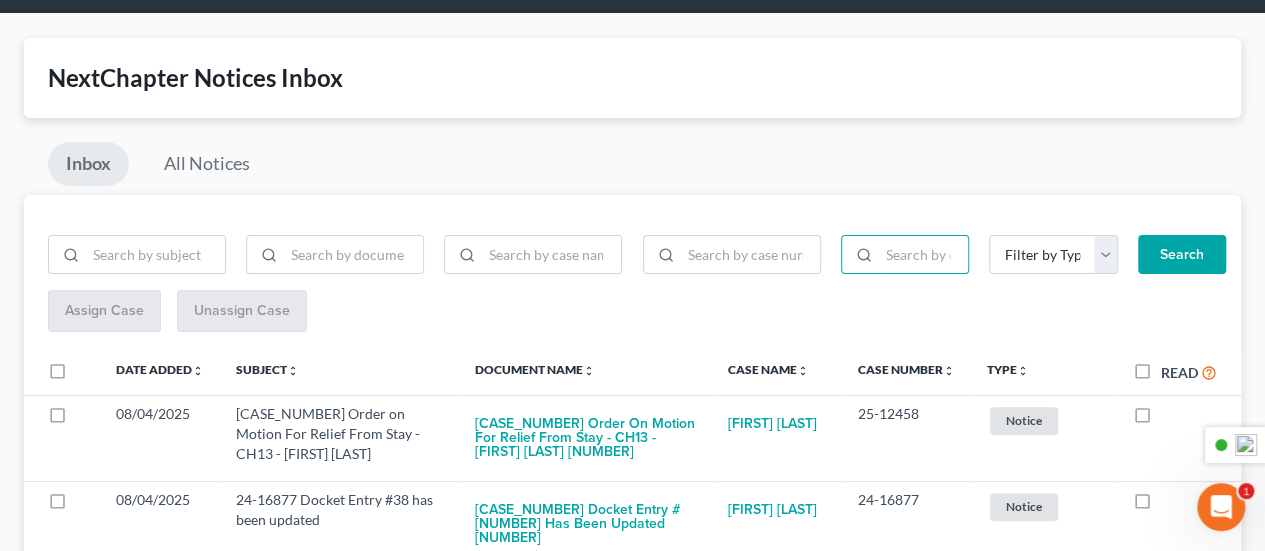 scroll, scrollTop: 200, scrollLeft: 0, axis: vertical 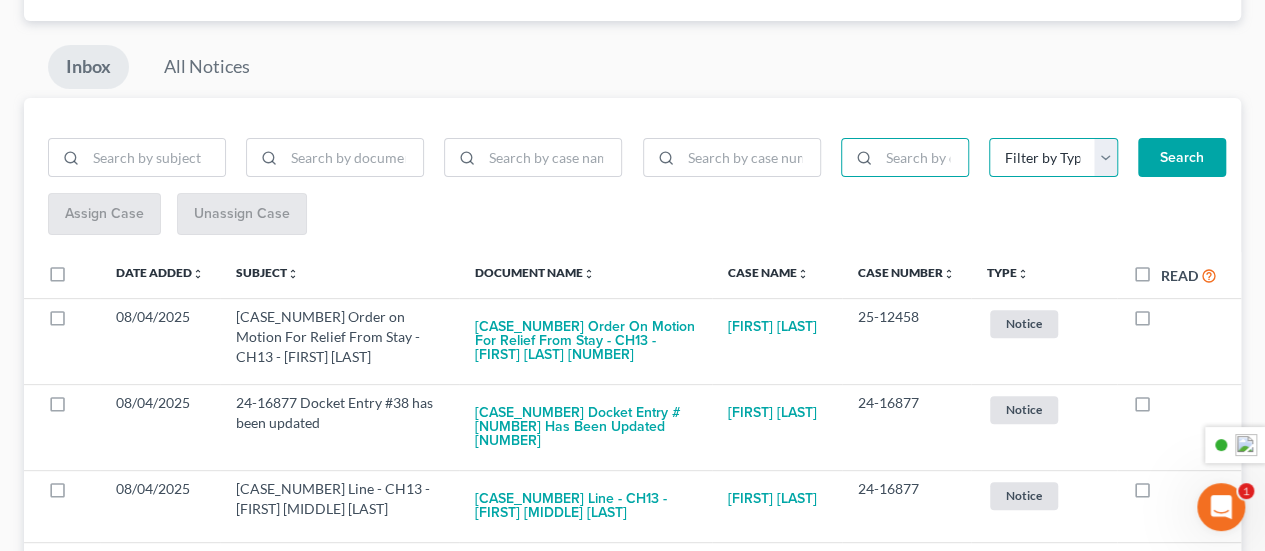 click on "Filter by Type Hearing Mort POC Notice Proof of Claim Proof of Claim IRS" at bounding box center [1053, 158] 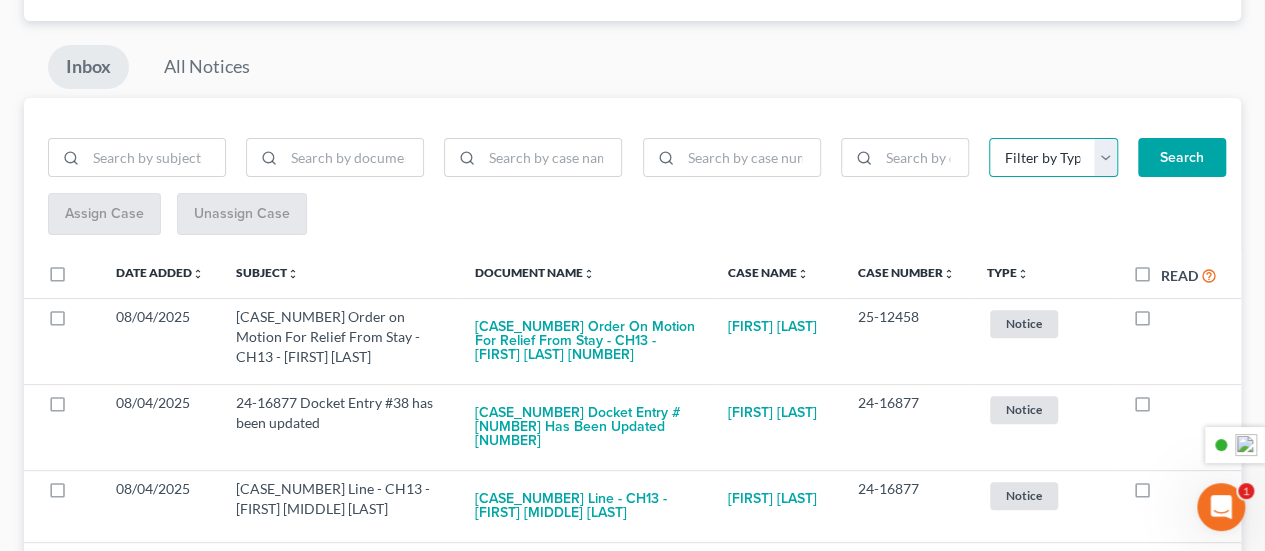 select on "3" 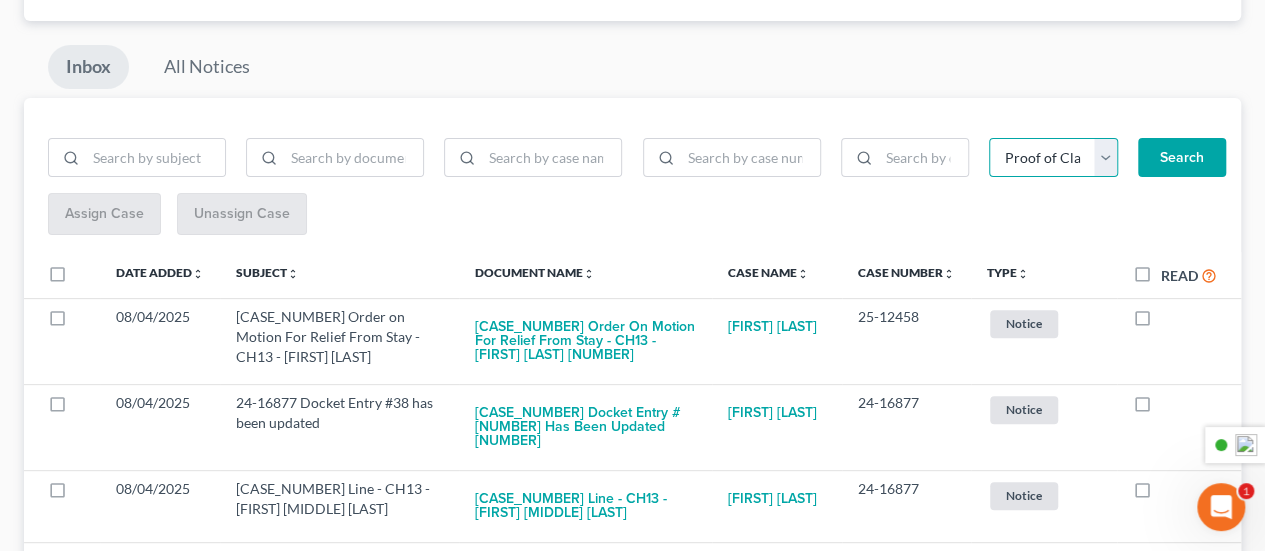 click on "Filter by Type Hearing Mort POC Notice Proof of Claim Proof of Claim IRS" at bounding box center [1053, 158] 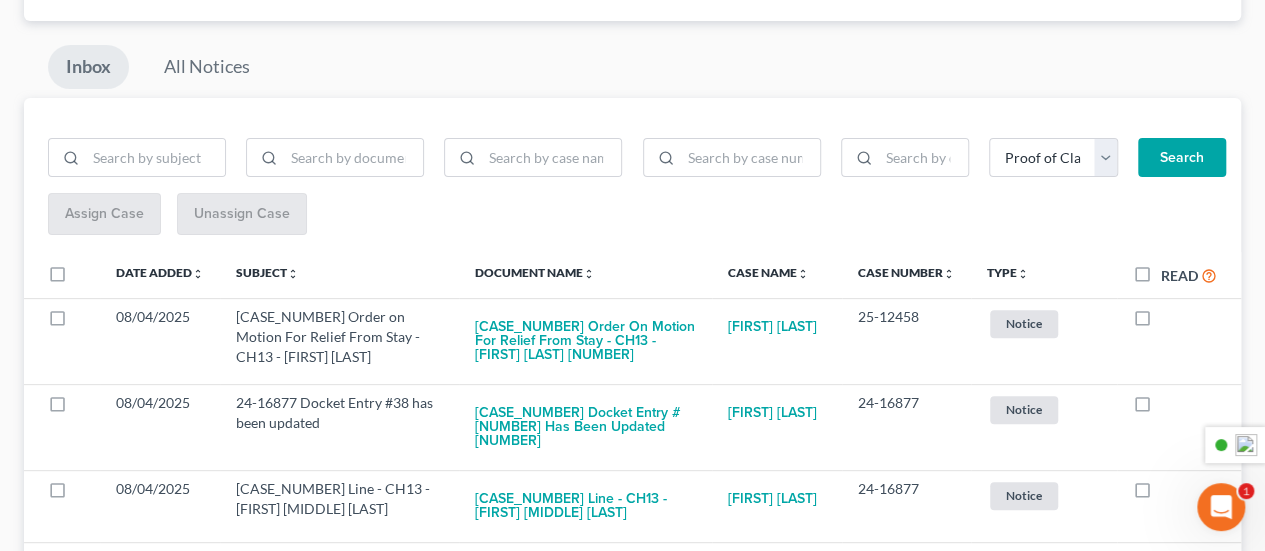 click on "Search" at bounding box center [1182, 158] 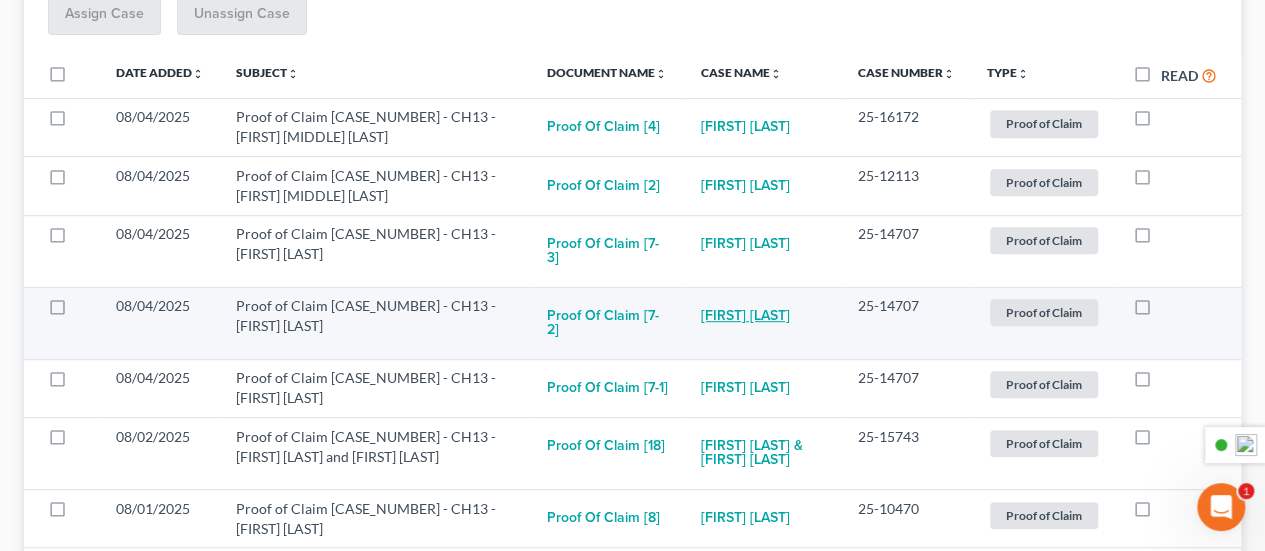 scroll, scrollTop: 200, scrollLeft: 0, axis: vertical 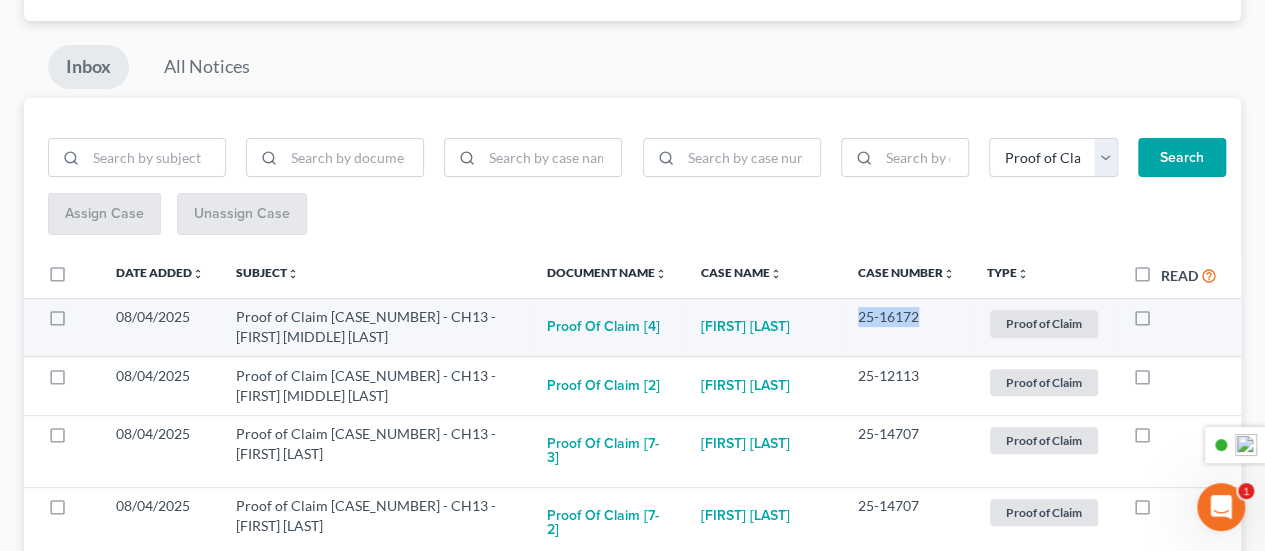 drag, startPoint x: 918, startPoint y: 312, endPoint x: 856, endPoint y: 314, distance: 62.03225 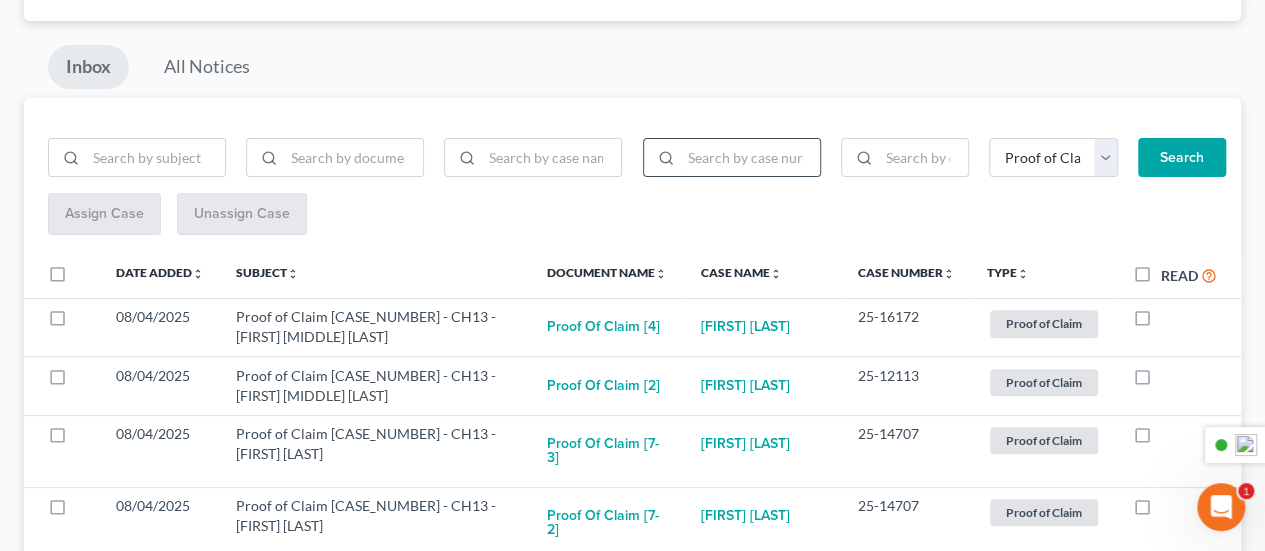 click at bounding box center (750, 158) 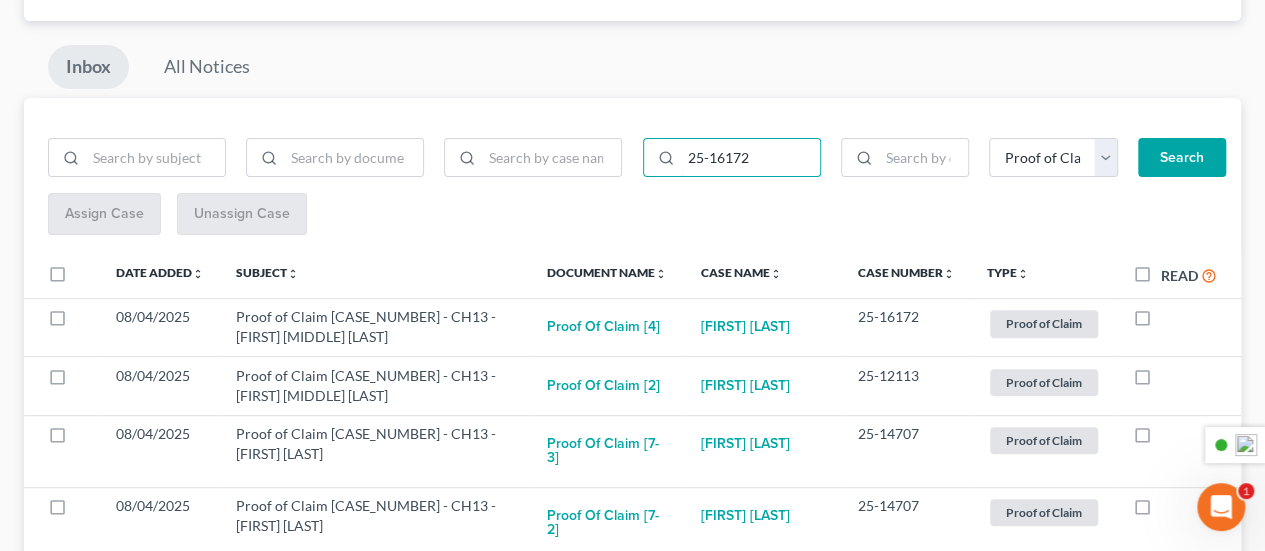 type on "25-16172" 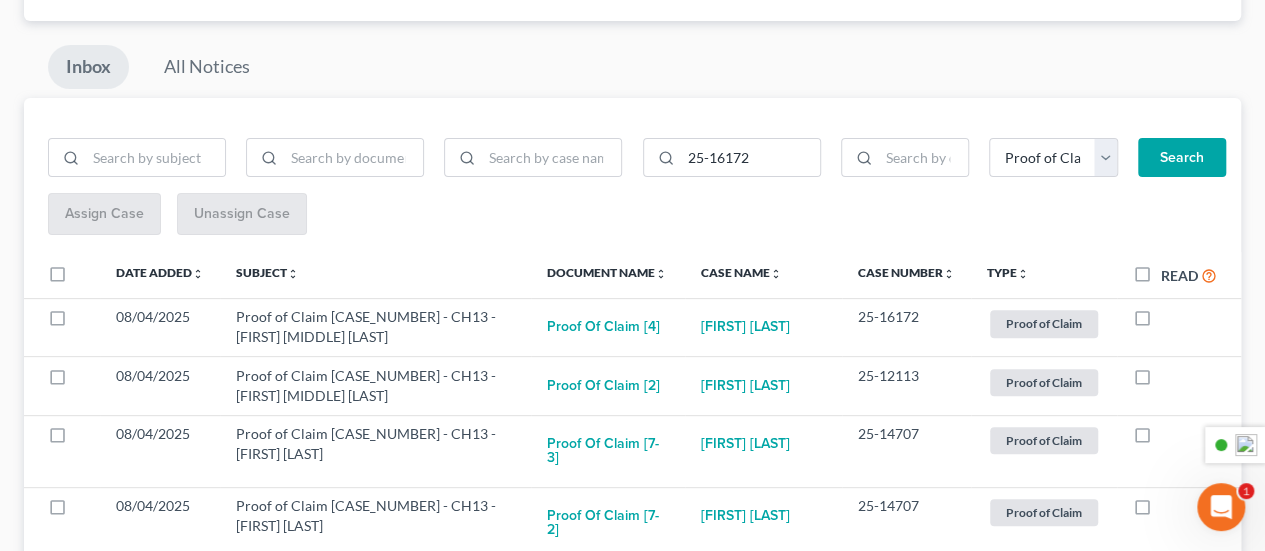 click on "Search" at bounding box center [1182, 158] 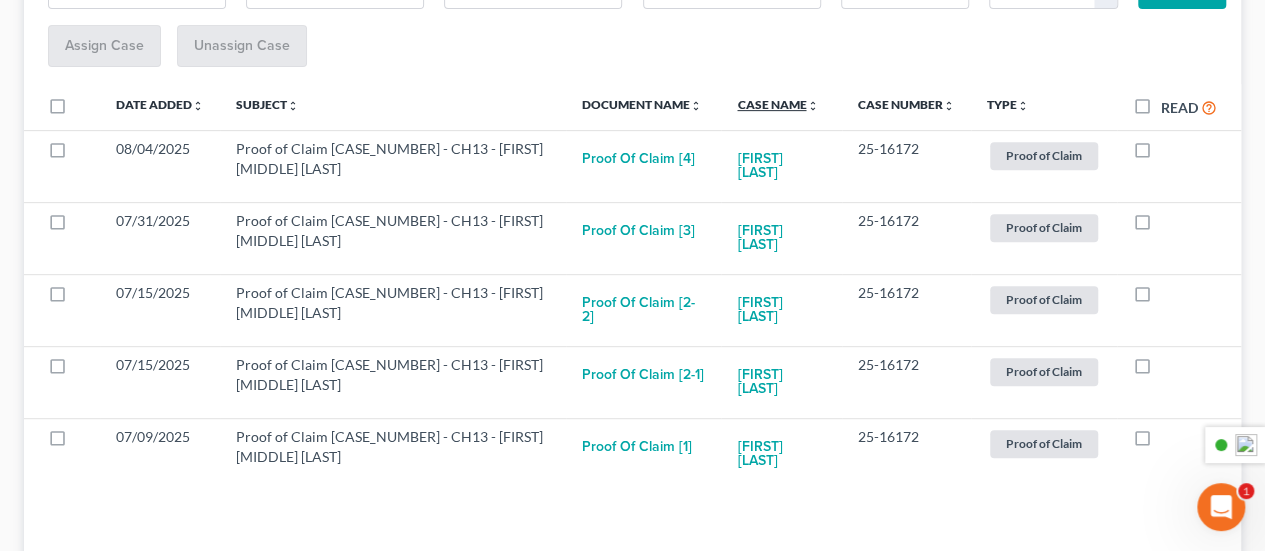scroll, scrollTop: 400, scrollLeft: 0, axis: vertical 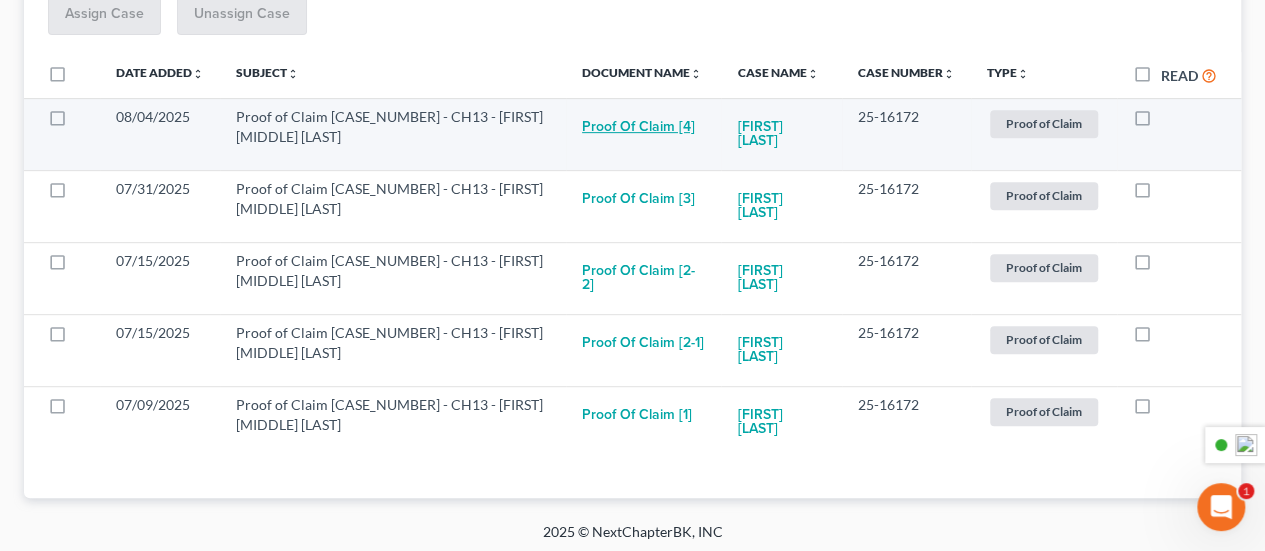 click on "Proof of Claim [4]" at bounding box center [638, 127] 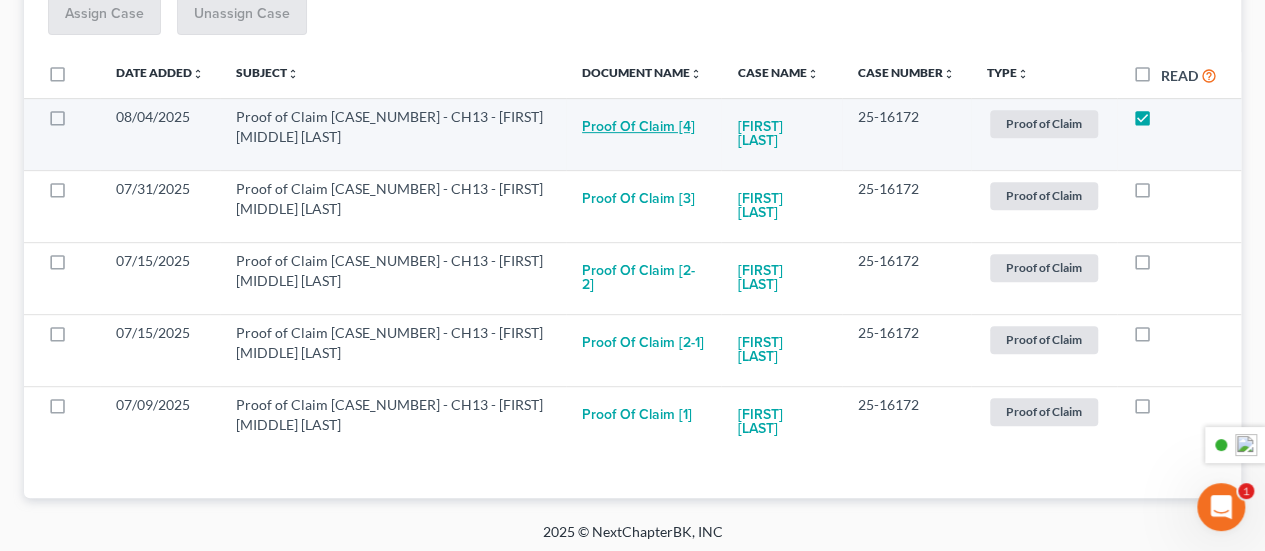 checkbox on "true" 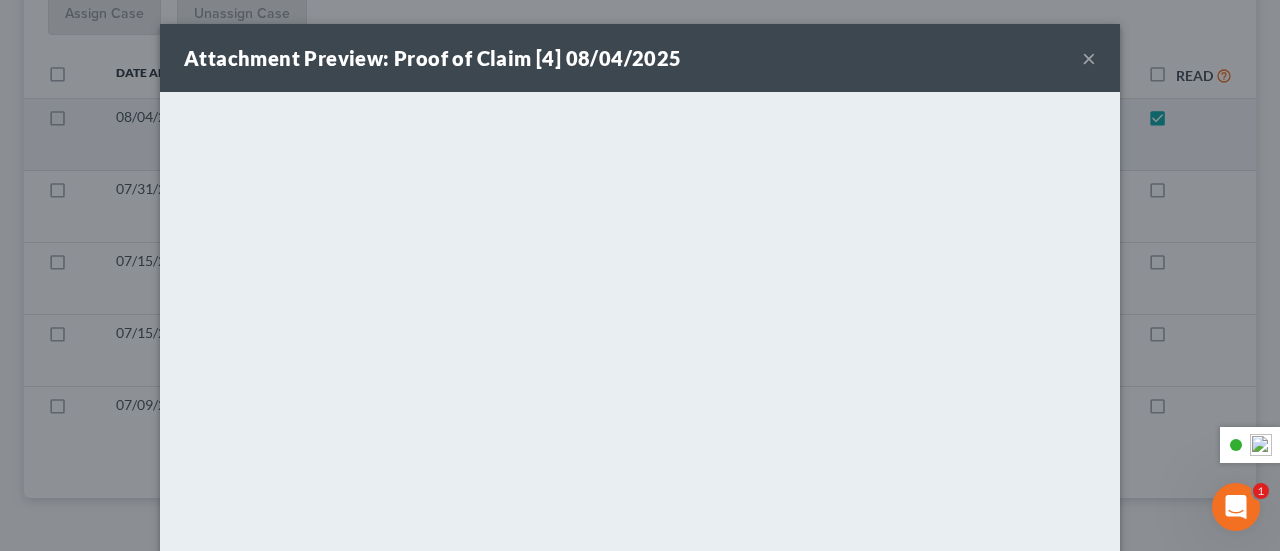 scroll, scrollTop: 296, scrollLeft: 0, axis: vertical 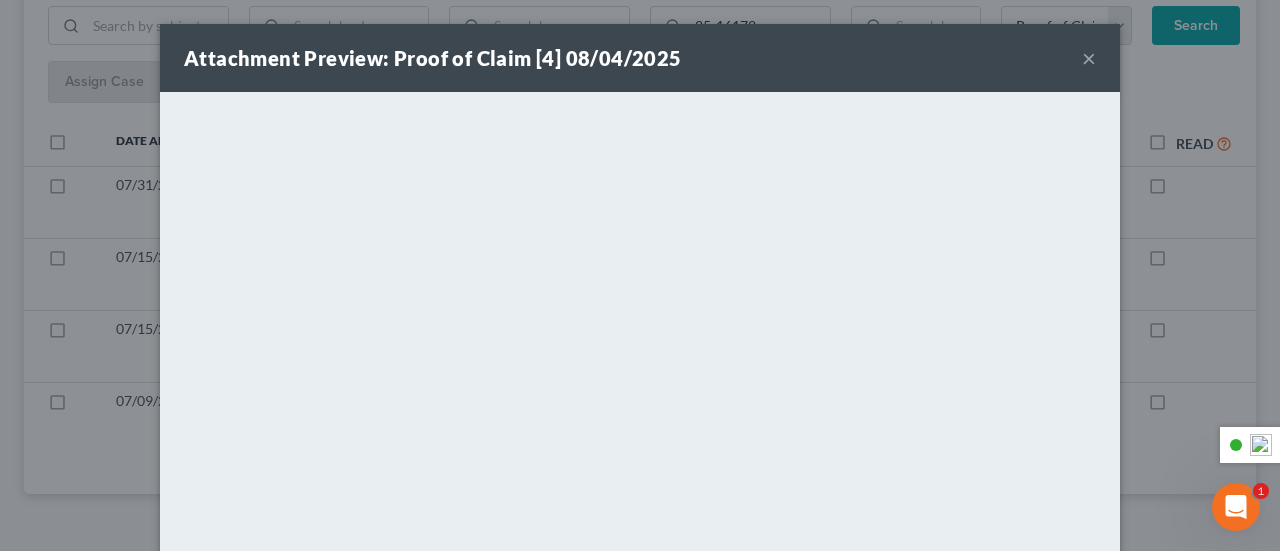 click on "×" at bounding box center [1089, 58] 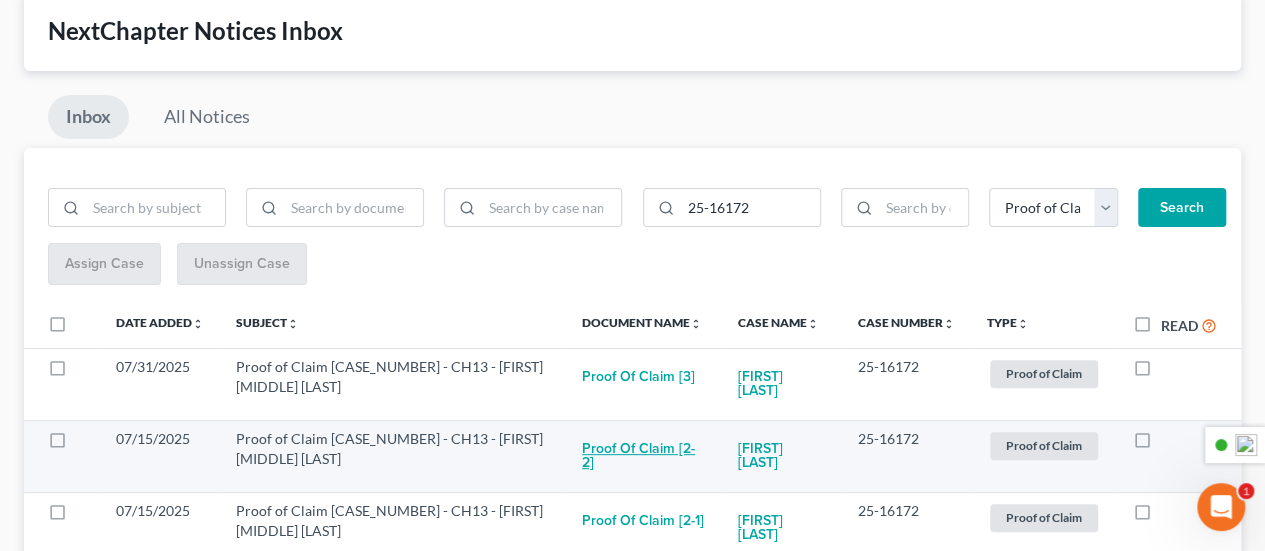 scroll, scrollTop: 131, scrollLeft: 0, axis: vertical 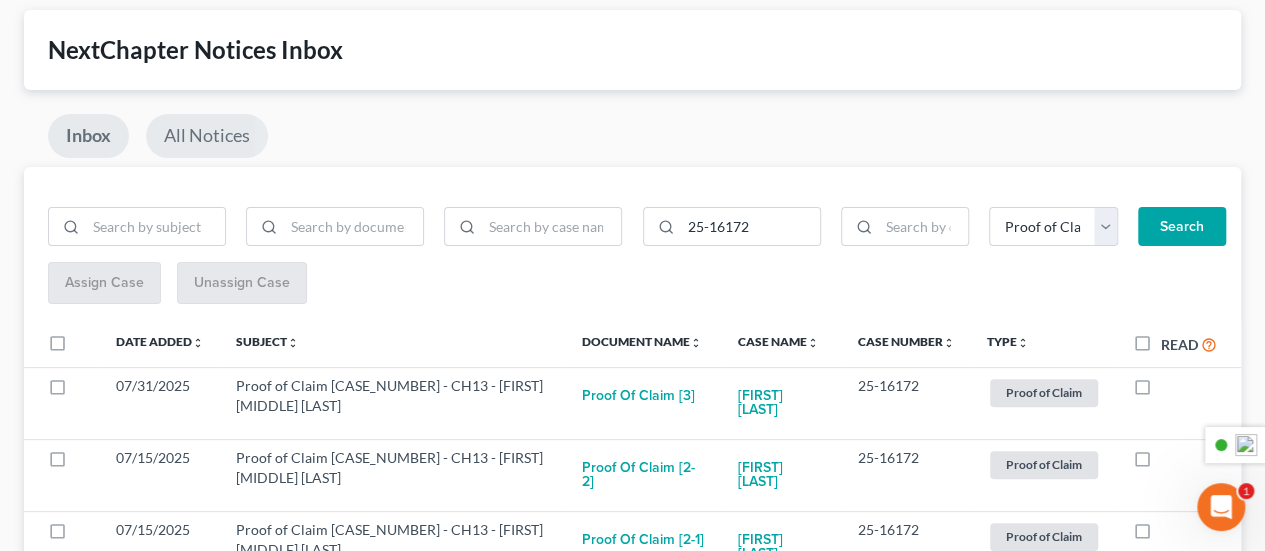 click on "All Notices" at bounding box center (207, 136) 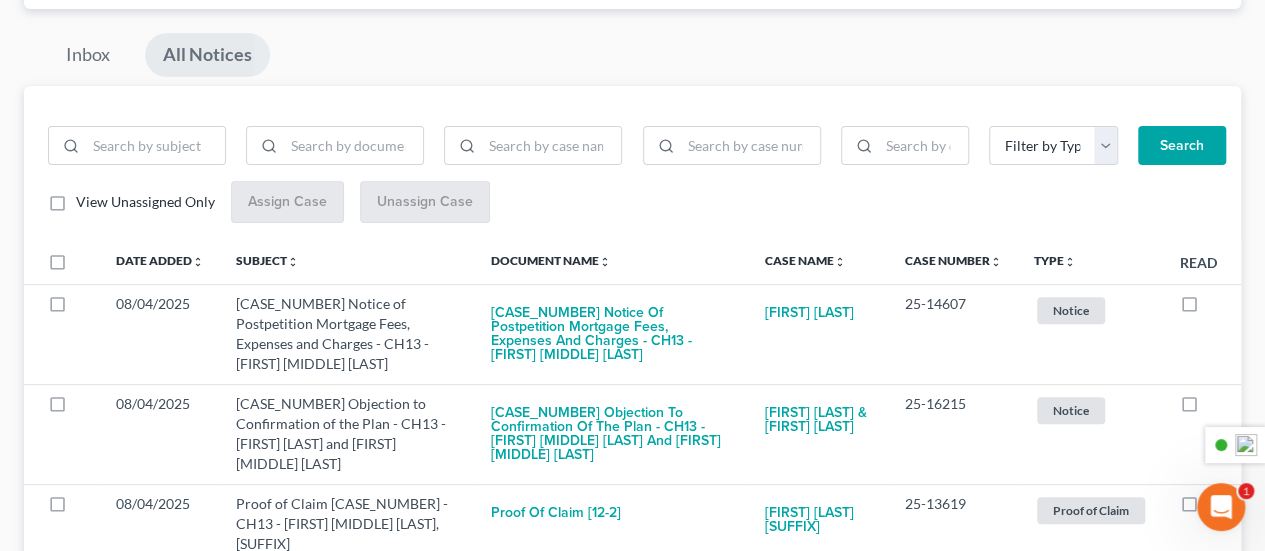 scroll, scrollTop: 231, scrollLeft: 0, axis: vertical 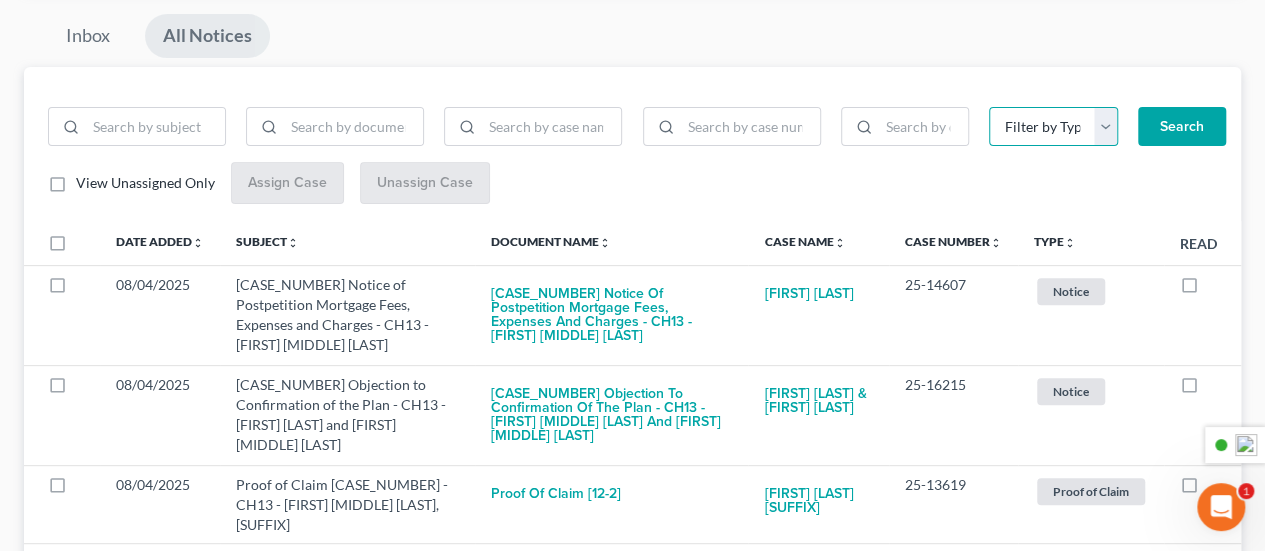 click on "Filter by Type Hearing Mort POC Notice Proof of Claim Proof of Claim IRS" at bounding box center (1053, 127) 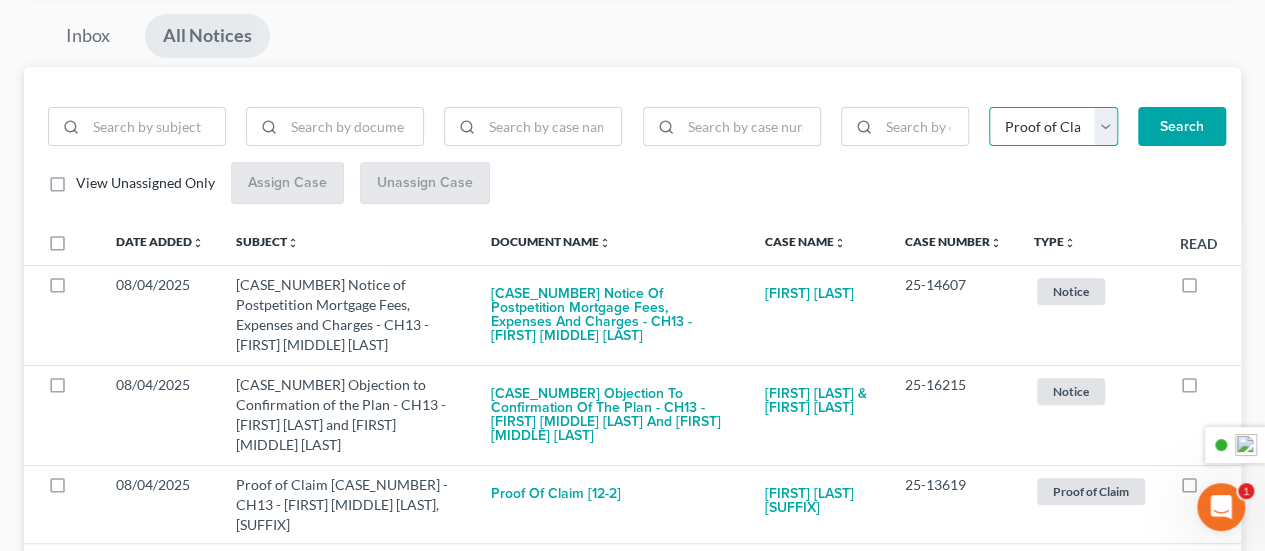 click on "Filter by Type Hearing Mort POC Notice Proof of Claim Proof of Claim IRS" at bounding box center [1053, 127] 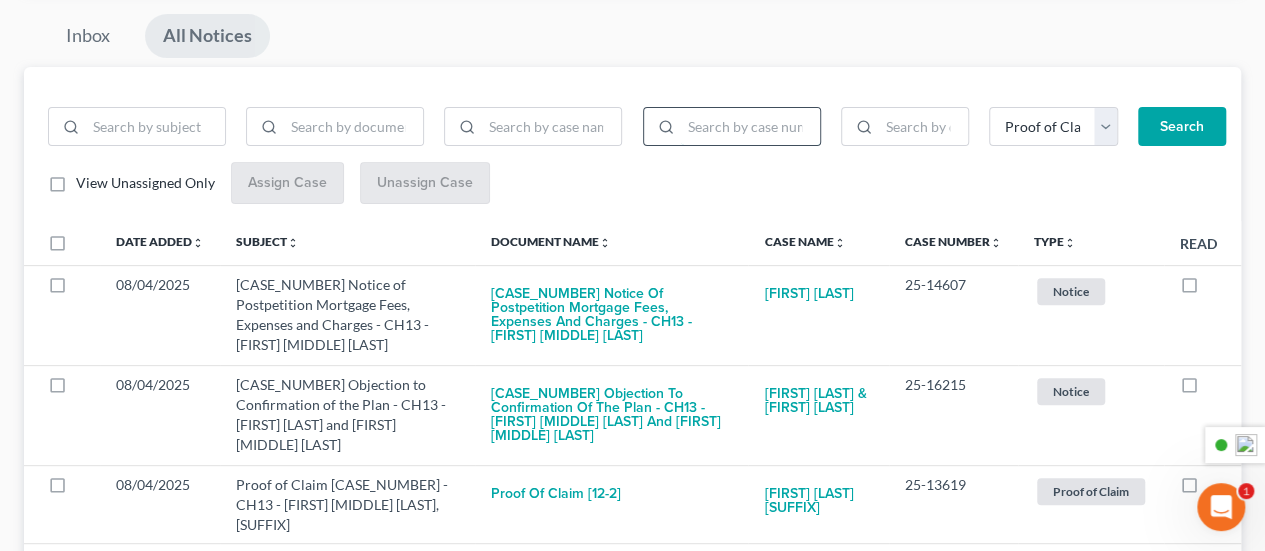 click at bounding box center (750, 127) 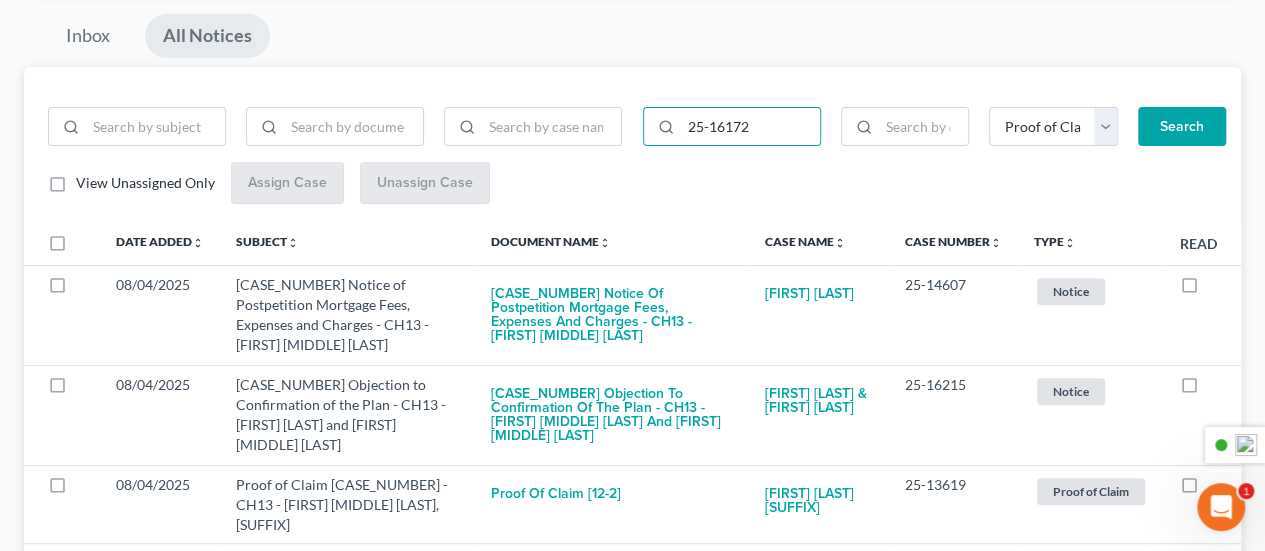 type on "25-16172" 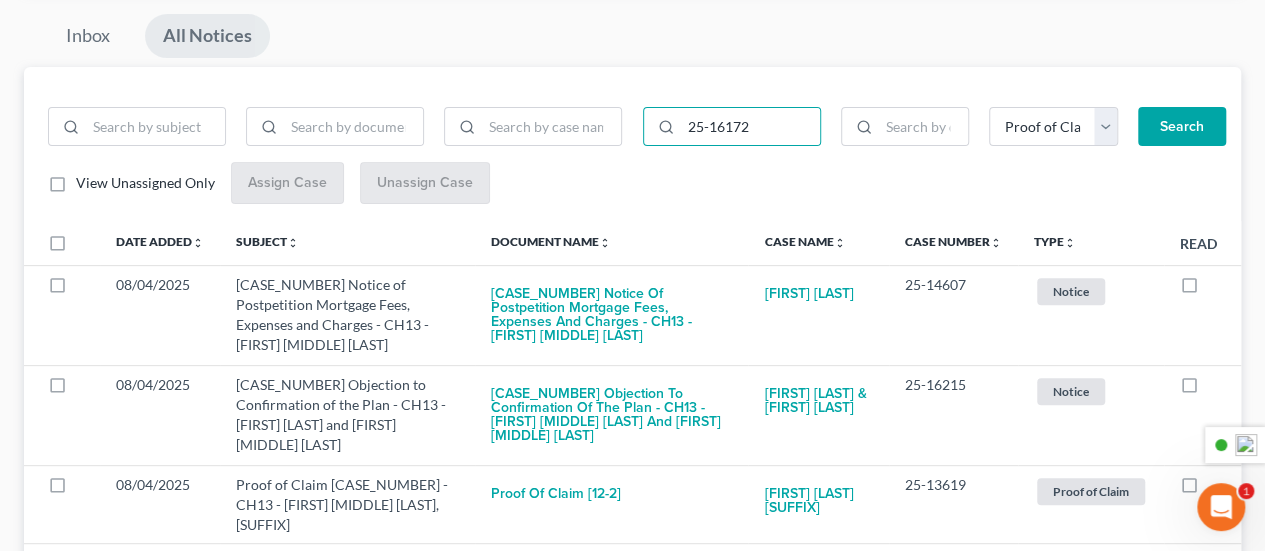 click on "Search" at bounding box center (1182, 127) 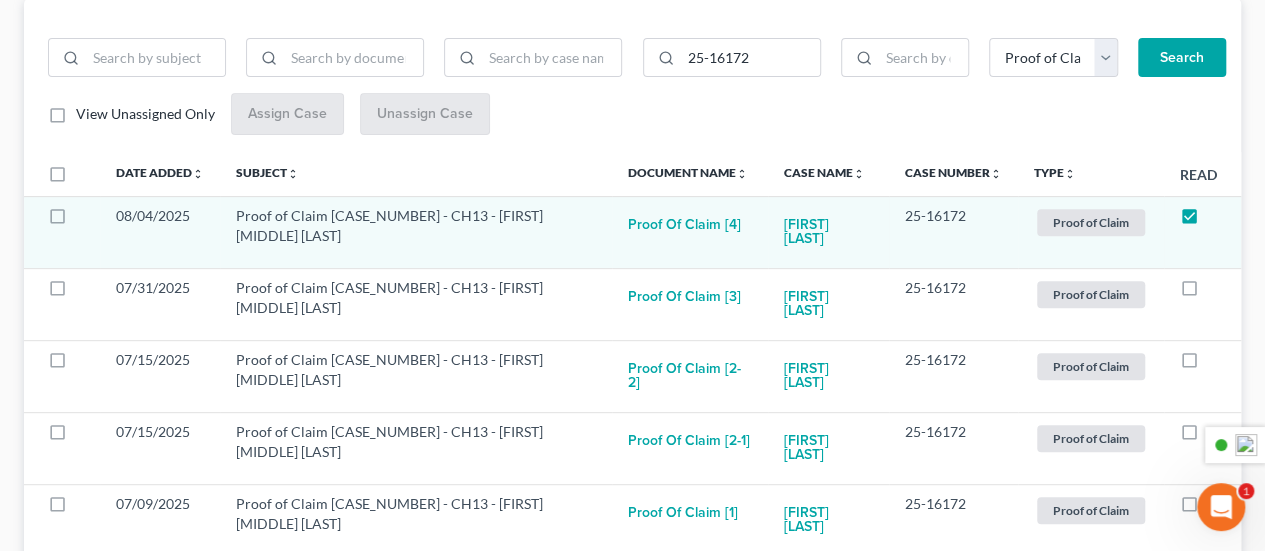 scroll, scrollTop: 331, scrollLeft: 0, axis: vertical 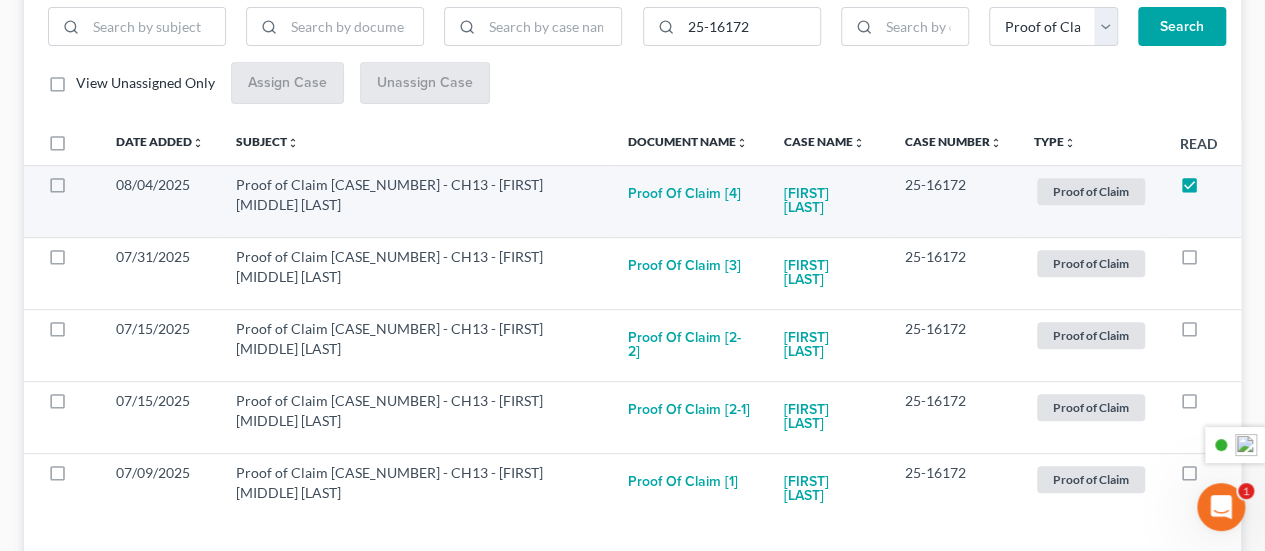 click on "Proof of Claim [4]" at bounding box center (690, 201) 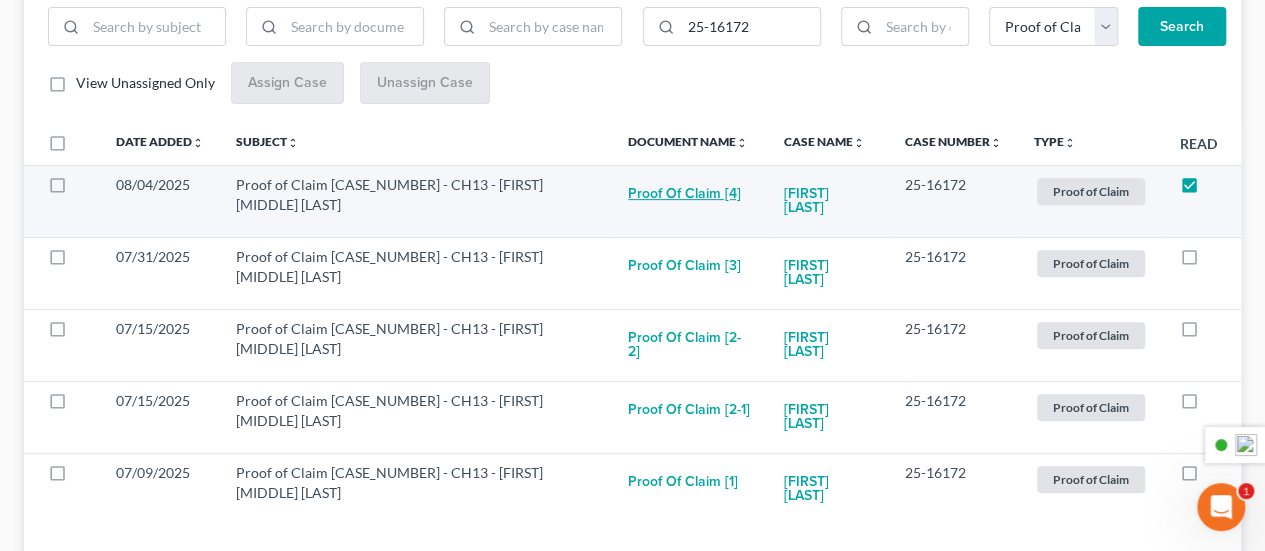 click on "Proof of Claim [4]" at bounding box center (684, 195) 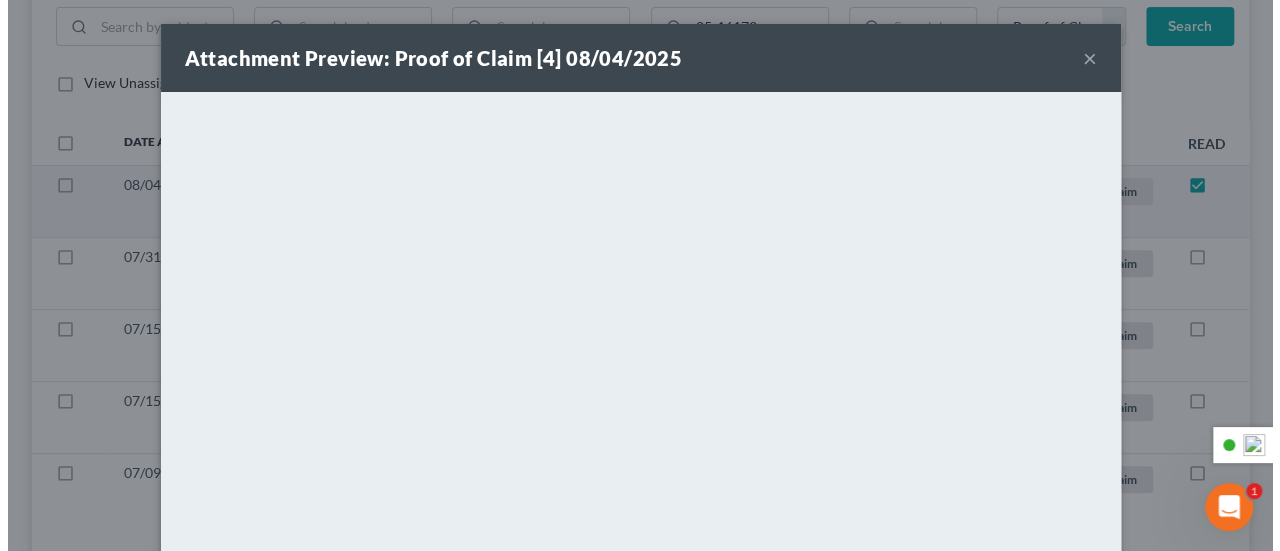 scroll, scrollTop: 296, scrollLeft: 0, axis: vertical 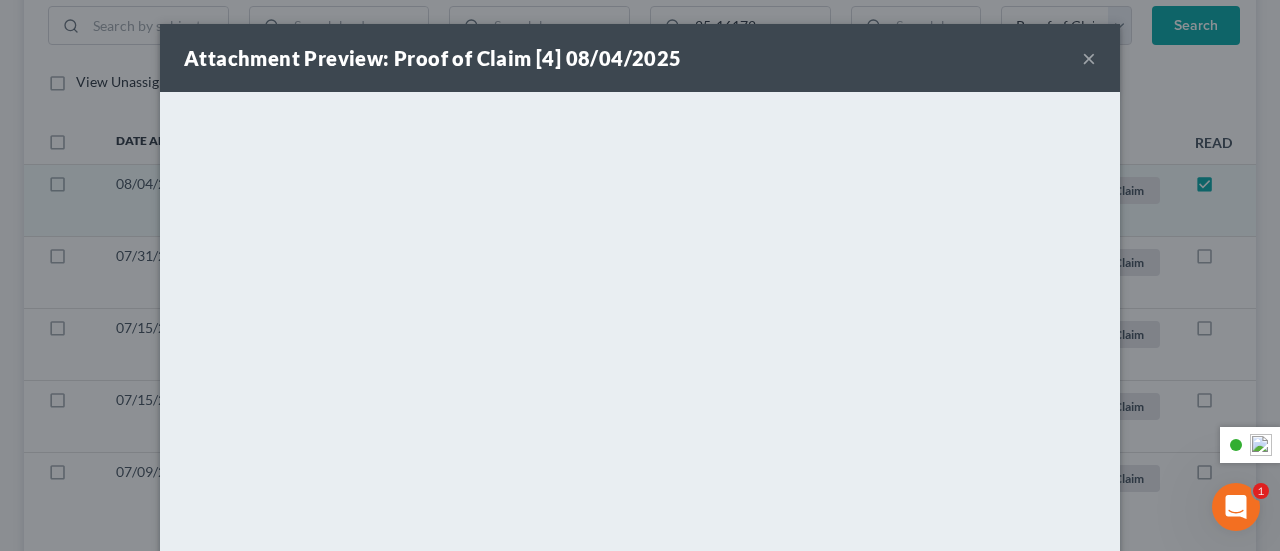 click on "×" at bounding box center (1089, 58) 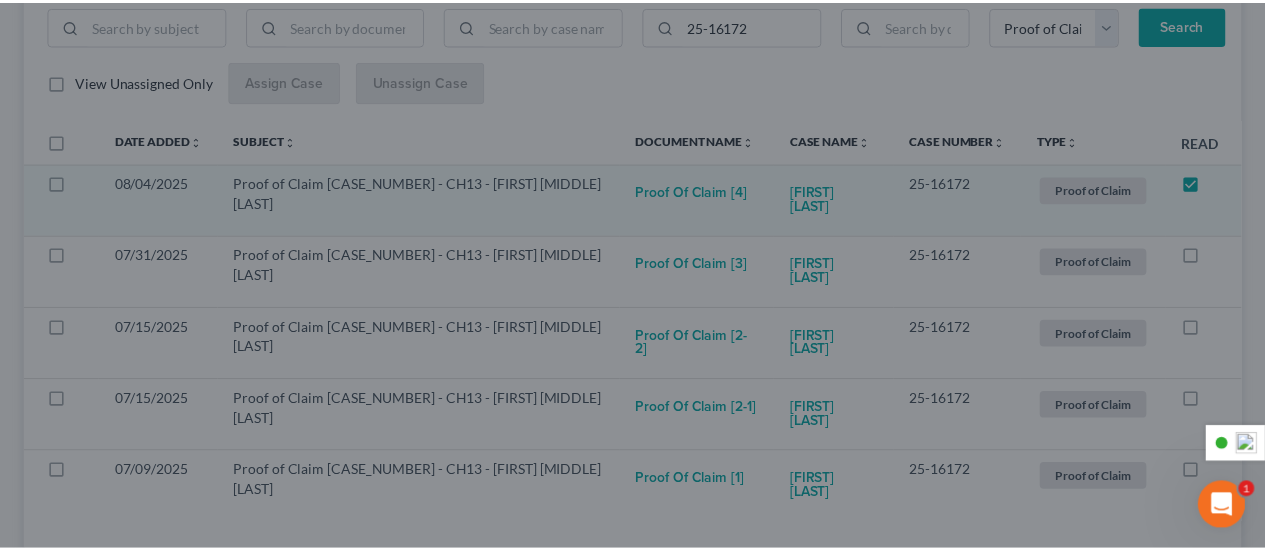 scroll, scrollTop: 331, scrollLeft: 0, axis: vertical 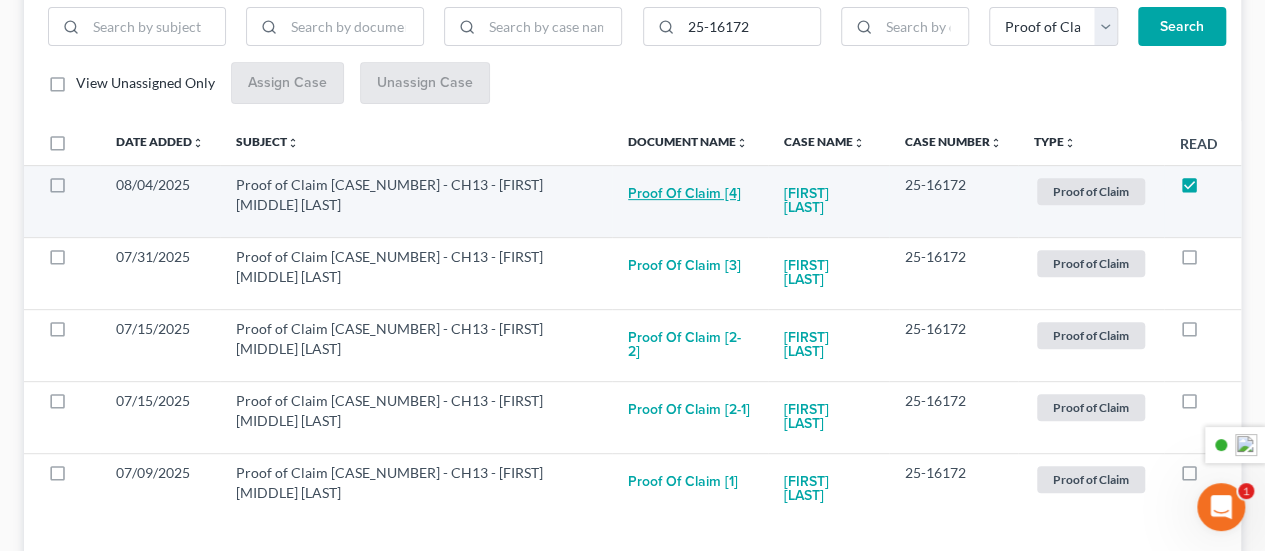 drag, startPoint x: 720, startPoint y: 190, endPoint x: 692, endPoint y: 192, distance: 28.071337 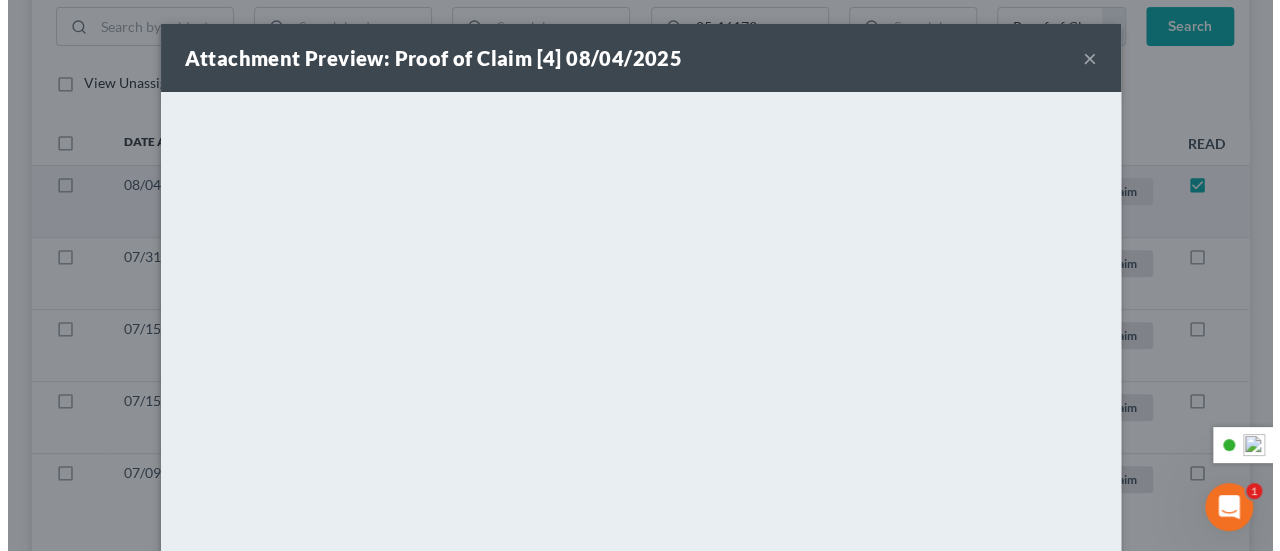 scroll, scrollTop: 296, scrollLeft: 0, axis: vertical 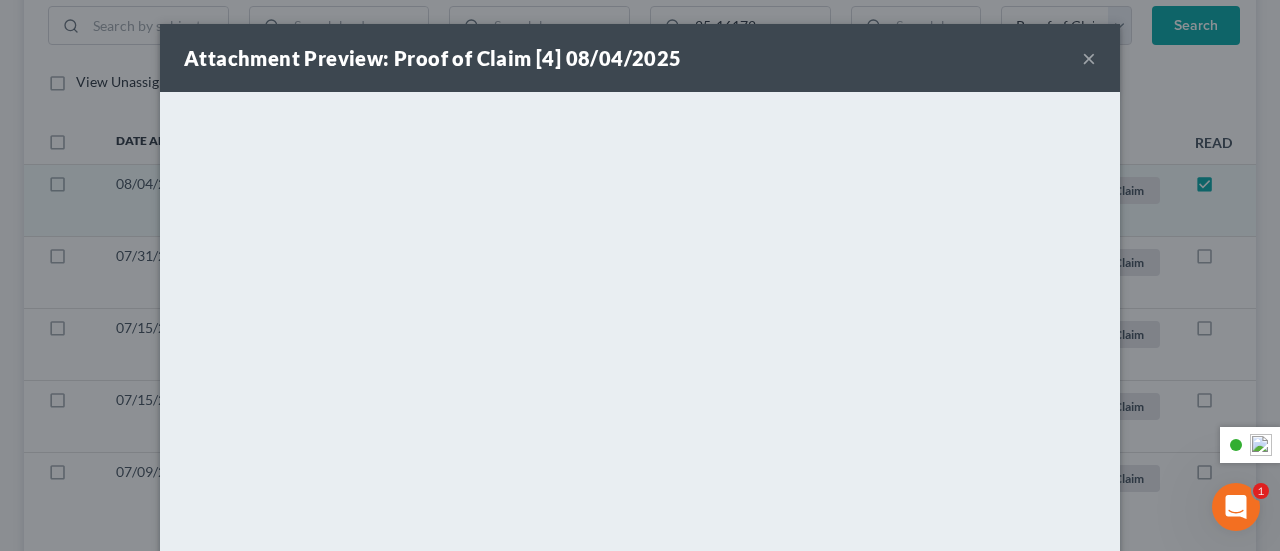 click on "×" at bounding box center (1089, 58) 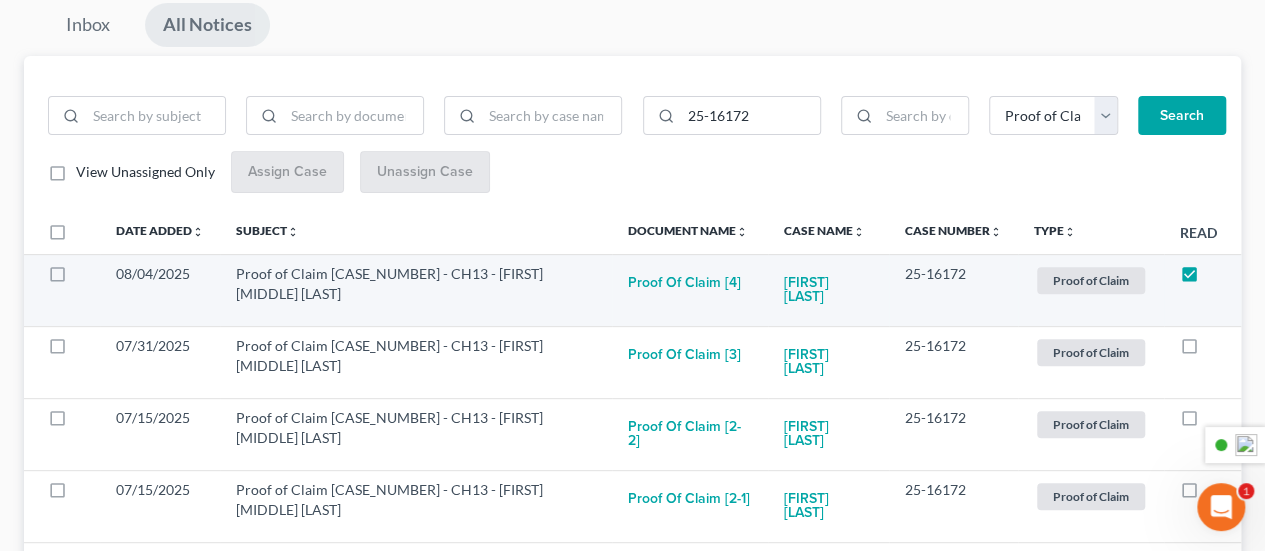 scroll, scrollTop: 131, scrollLeft: 0, axis: vertical 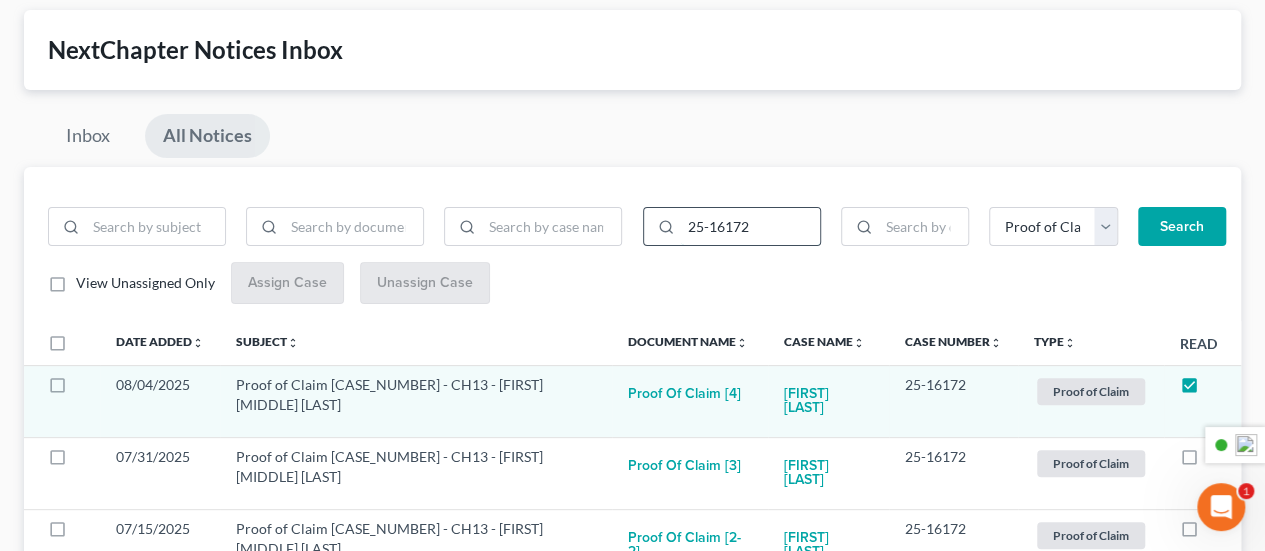 click on "25-16172" at bounding box center [750, 227] 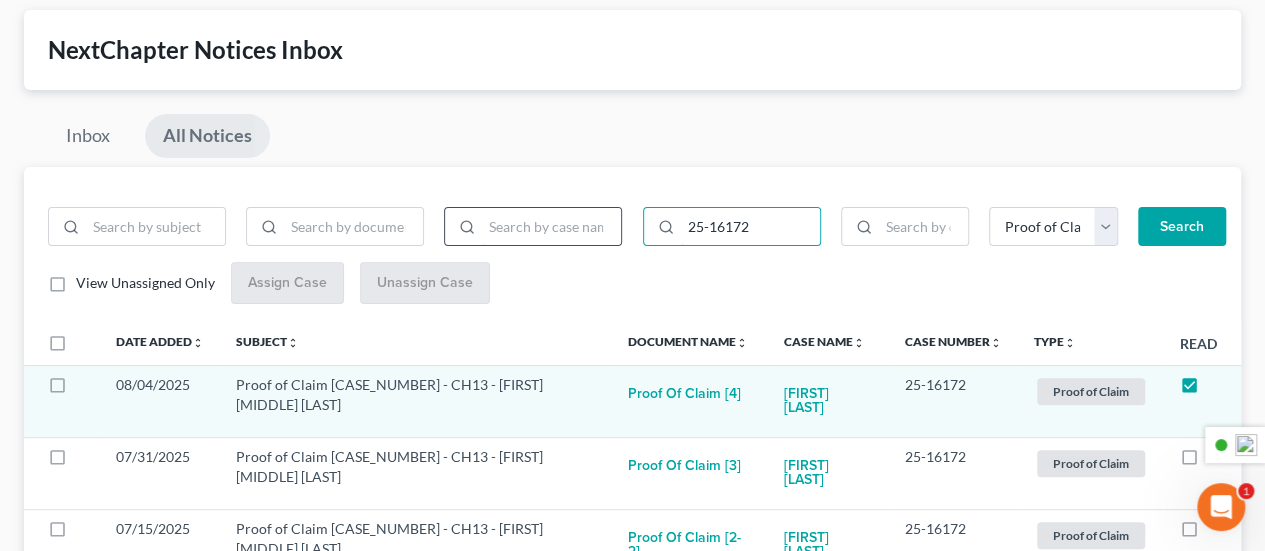 drag, startPoint x: 792, startPoint y: 218, endPoint x: 620, endPoint y: 219, distance: 172.00291 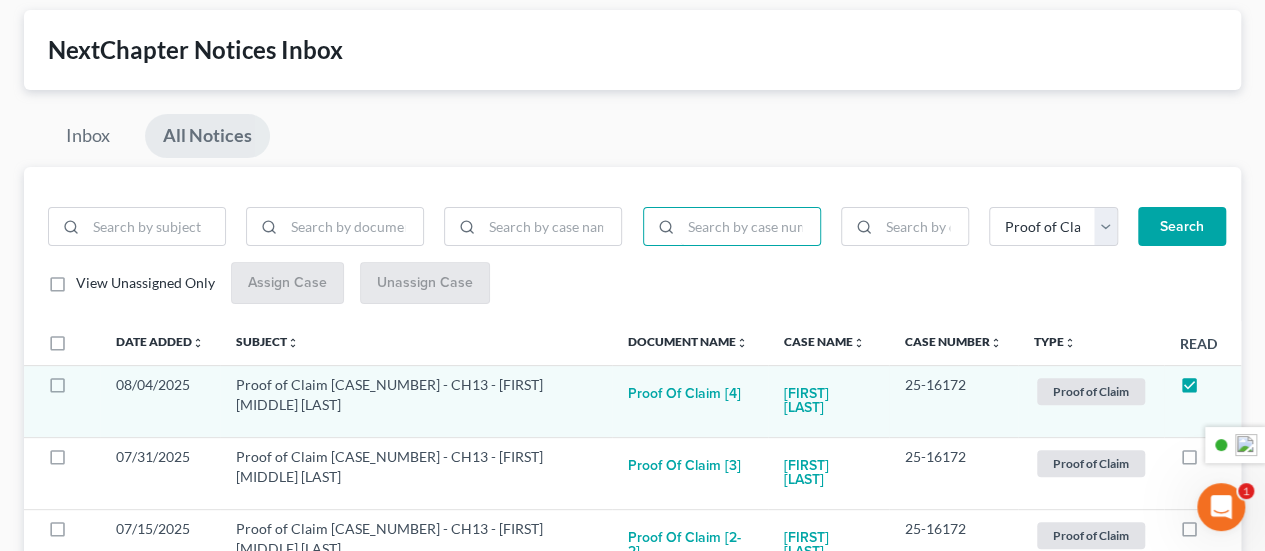 type 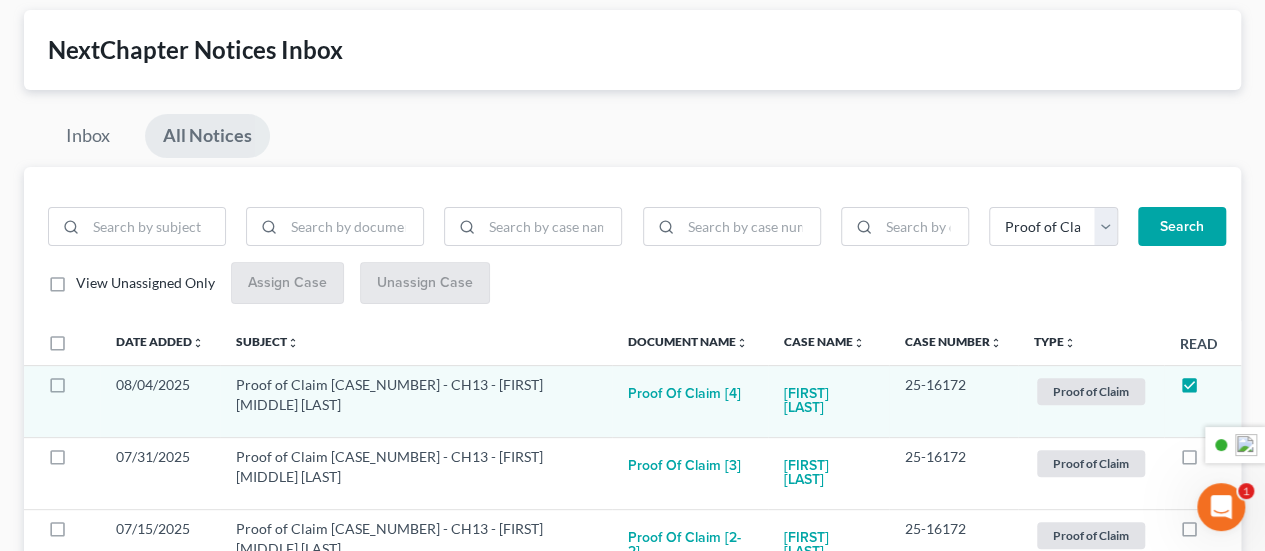 click on "Search" at bounding box center (1177, 227) 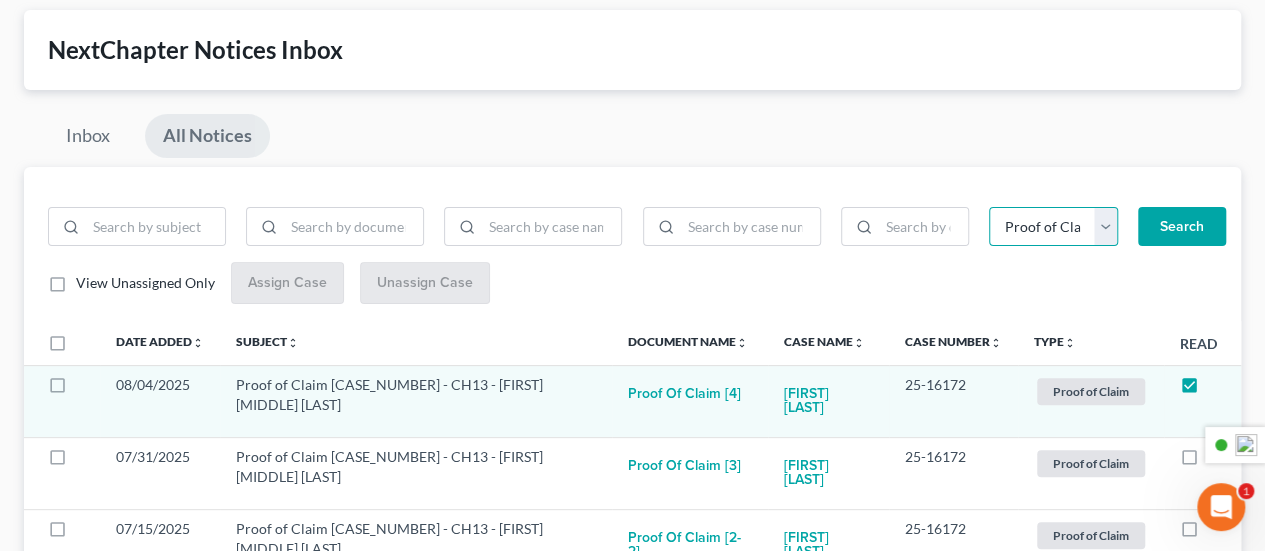 click on "Filter by Type Hearing Mort POC Notice Proof of Claim Proof of Claim IRS" at bounding box center (1053, 227) 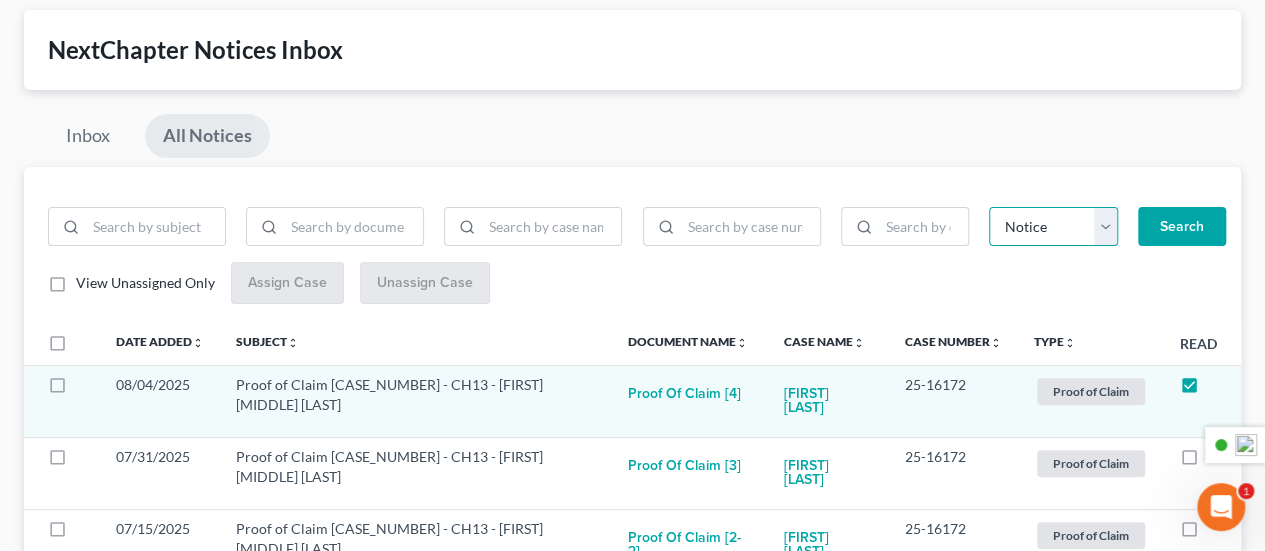 click on "Filter by Type Hearing Mort POC Notice Proof of Claim Proof of Claim IRS" at bounding box center (1053, 227) 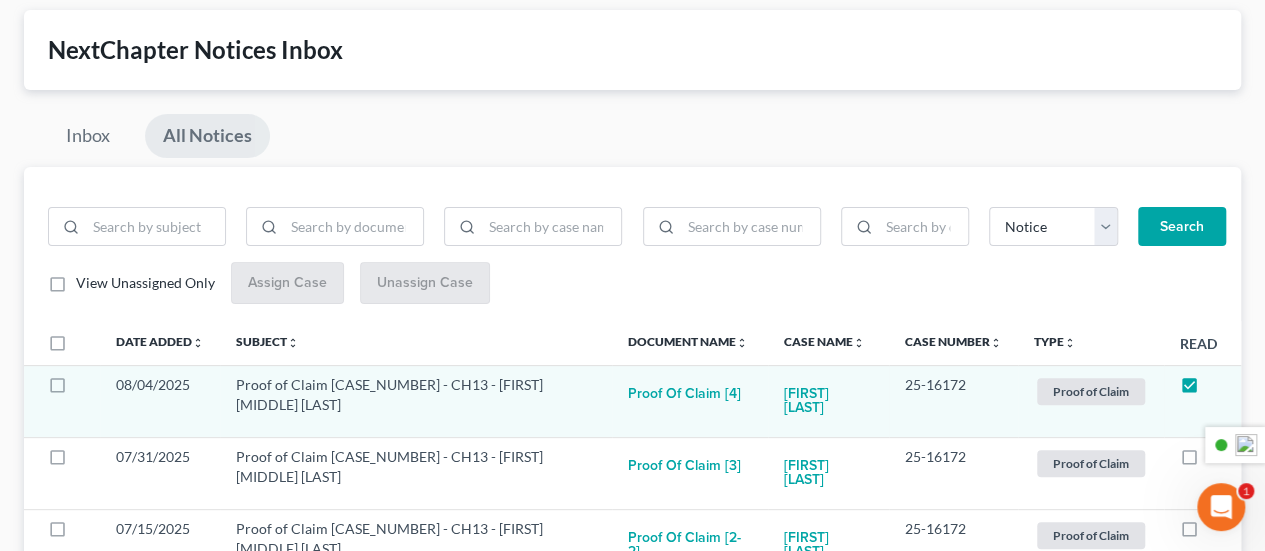 click on "Search" at bounding box center (1182, 227) 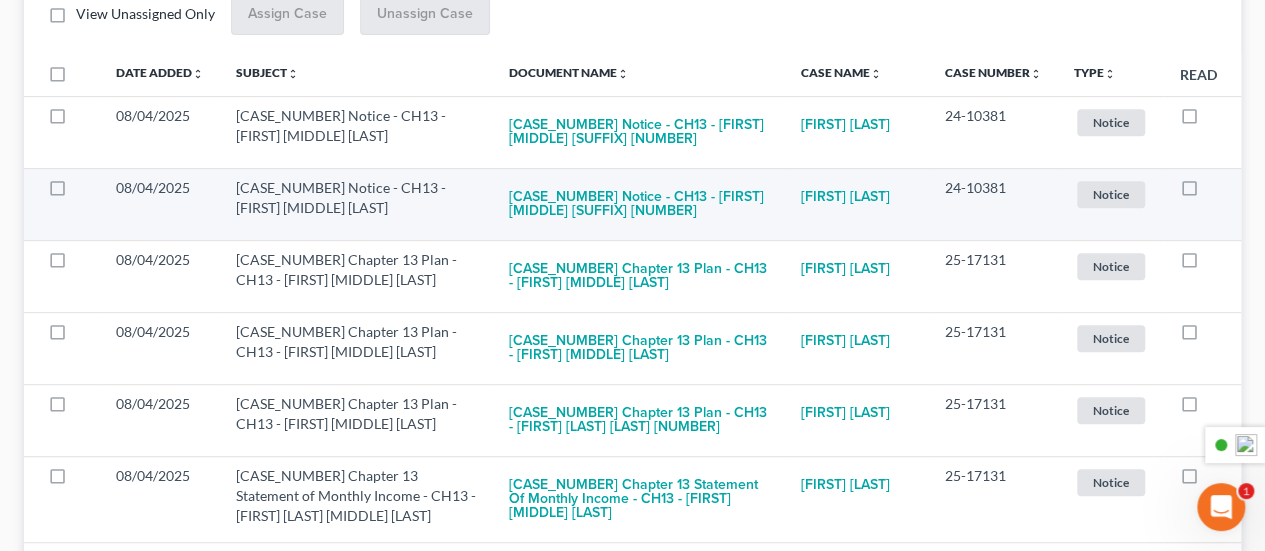 scroll, scrollTop: 431, scrollLeft: 0, axis: vertical 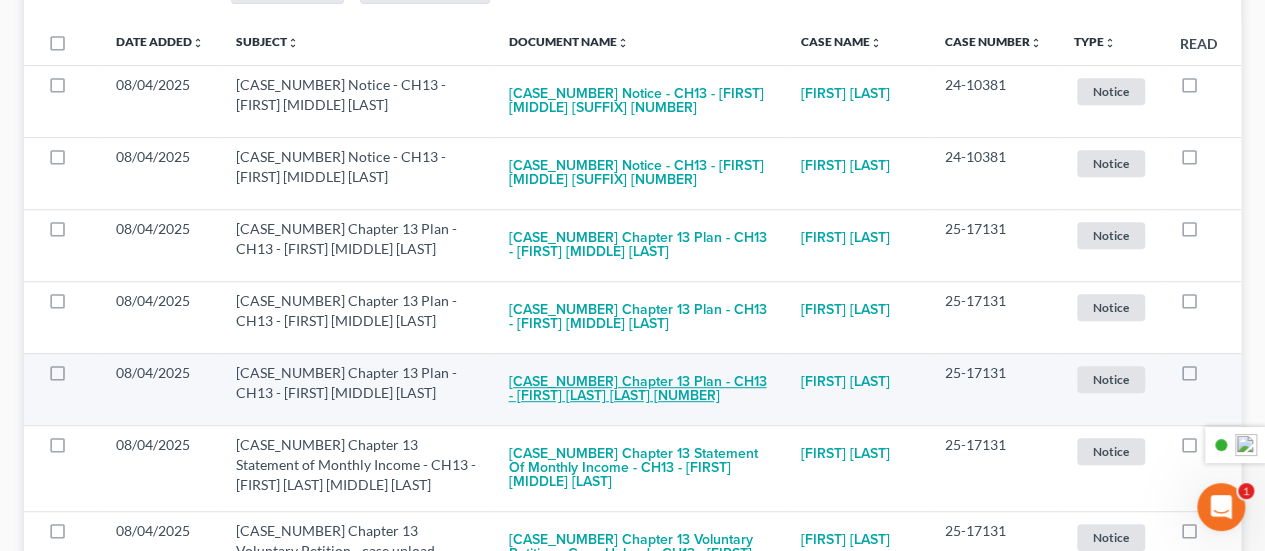 click on "[CASE_NUMBER] Chapter 13 Plan - CH13 - [FIRST] [LAST] [LAST] [NUMBER]" at bounding box center [638, 390] 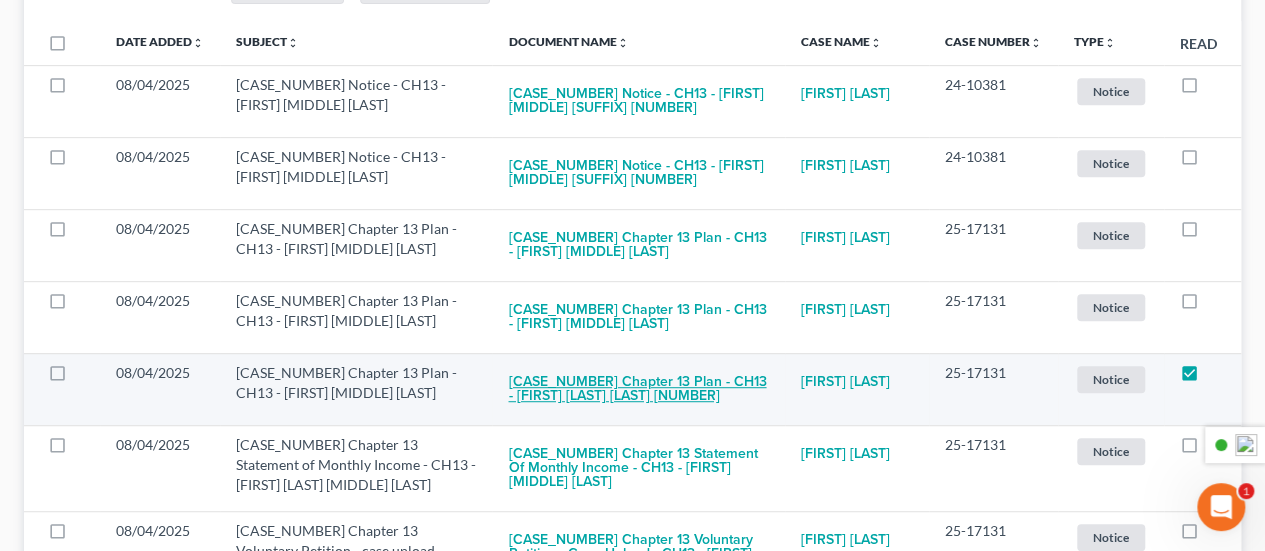 checkbox on "true" 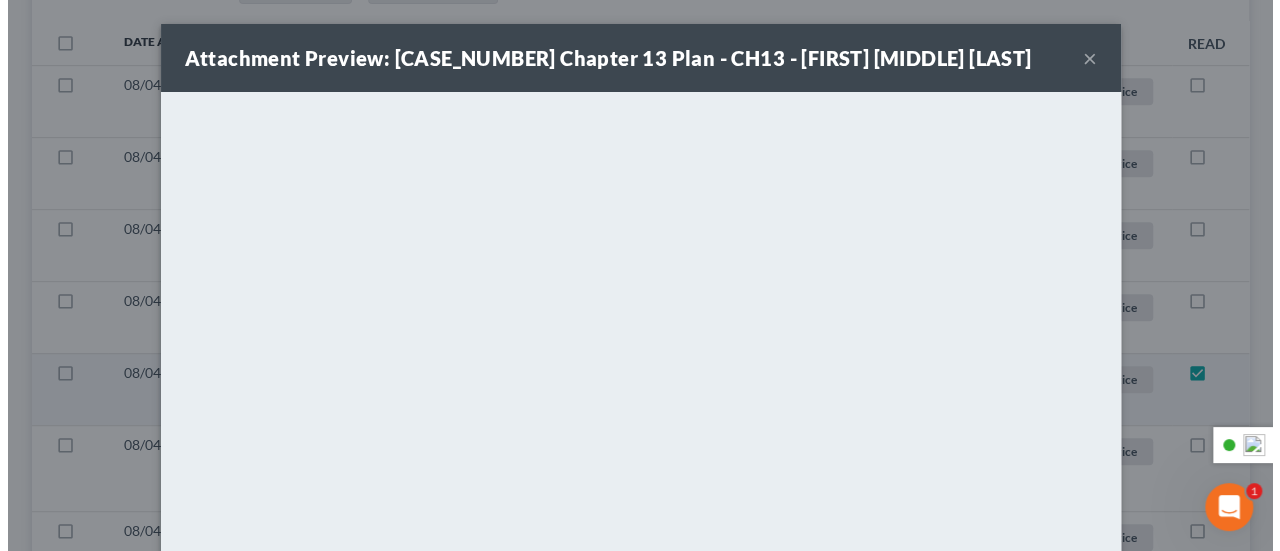 scroll, scrollTop: 396, scrollLeft: 0, axis: vertical 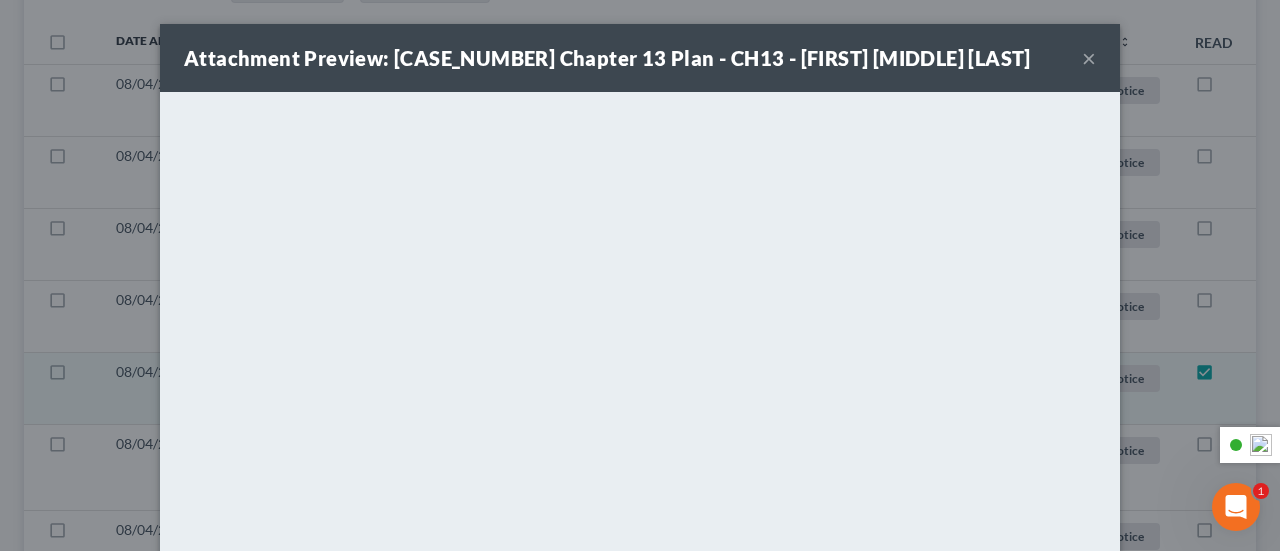 click on "×" at bounding box center (1089, 58) 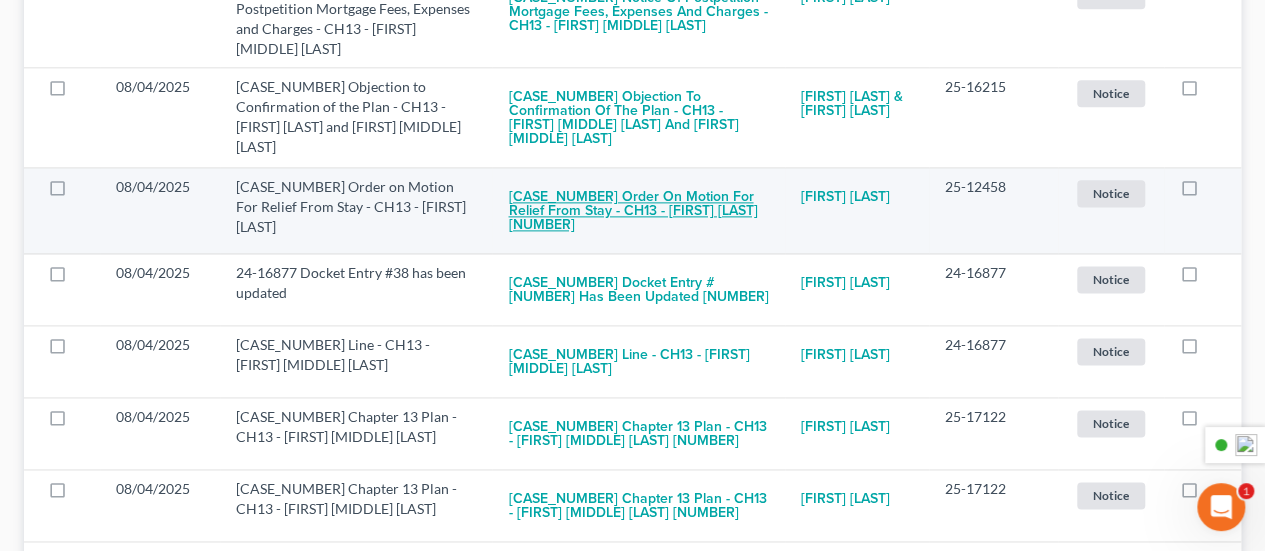 scroll, scrollTop: 1331, scrollLeft: 0, axis: vertical 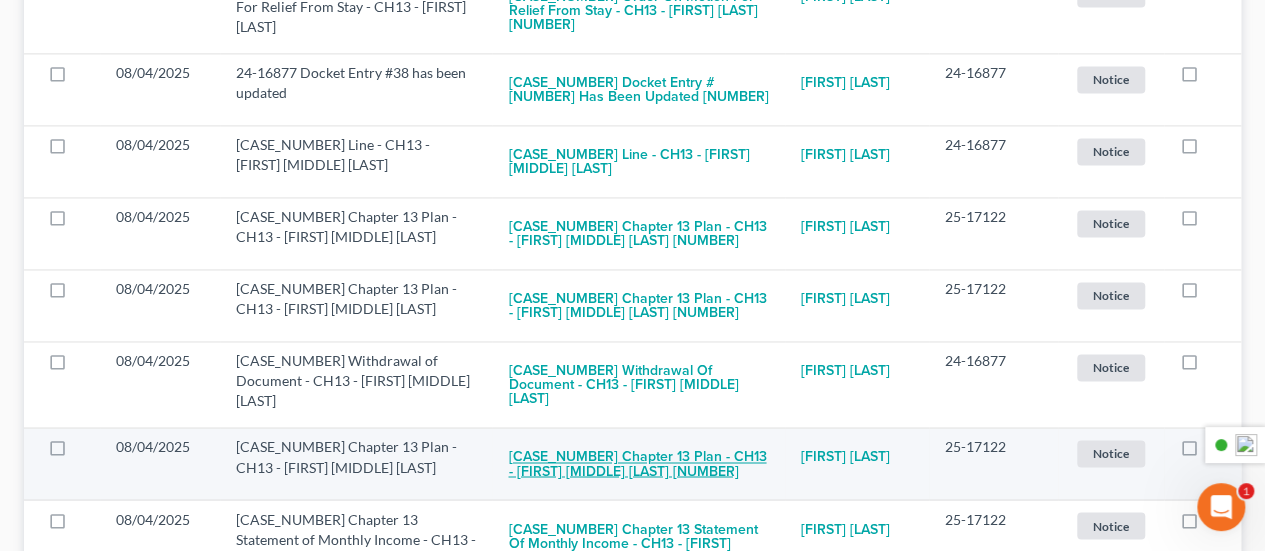 click on "[CASE_NUMBER] Chapter 13 Plan - CH13 - [FIRST] [MIDDLE] [LAST] [NUMBER]" at bounding box center [638, 464] 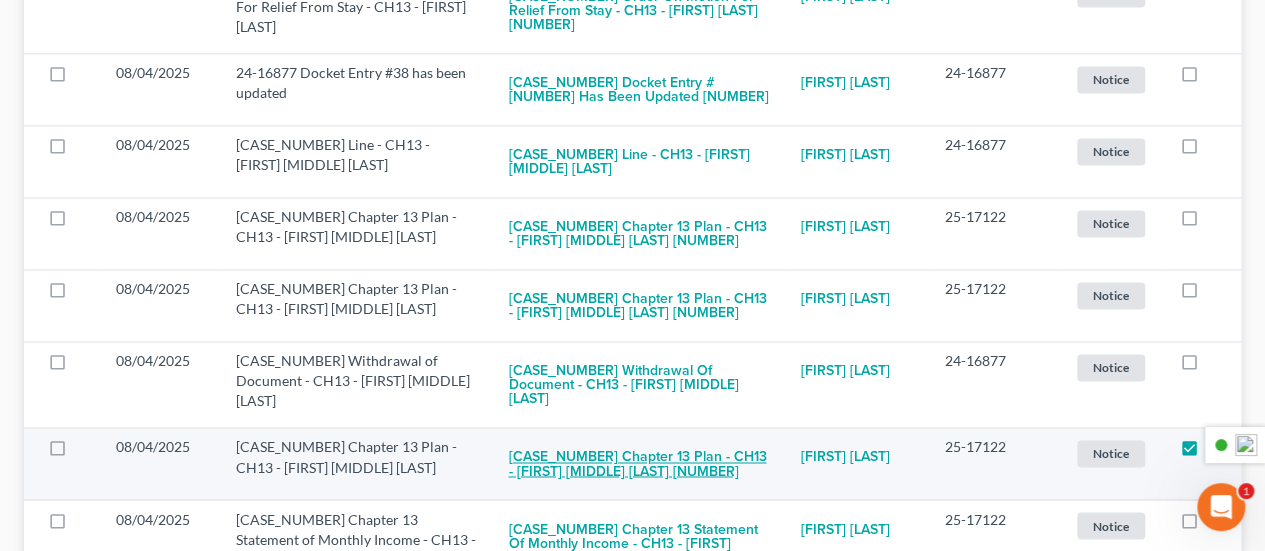 checkbox on "true" 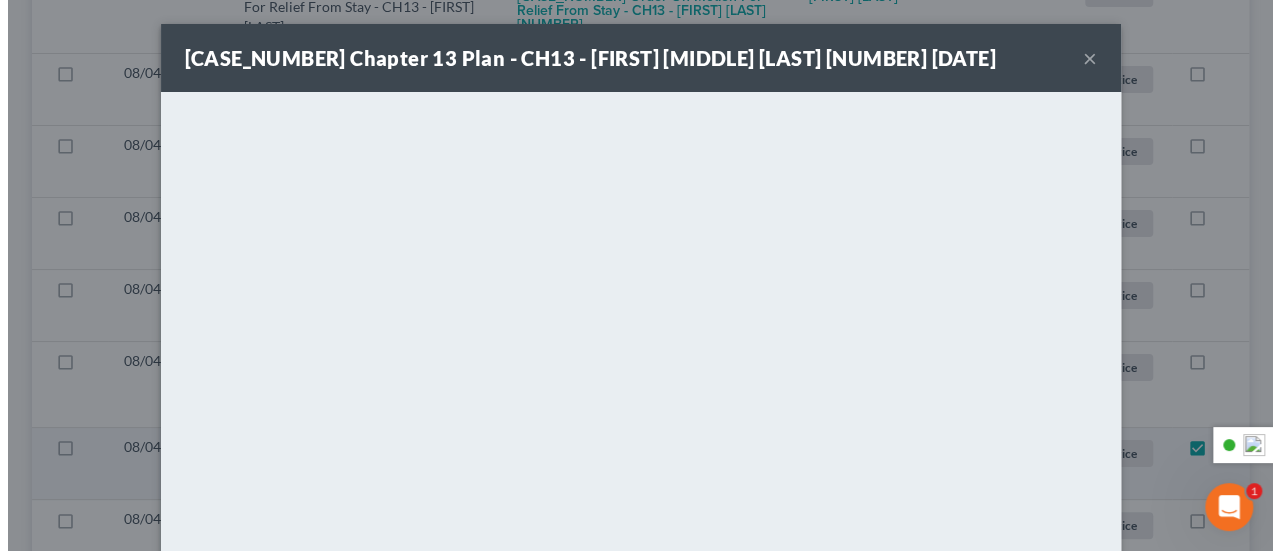 scroll, scrollTop: 1368, scrollLeft: 0, axis: vertical 